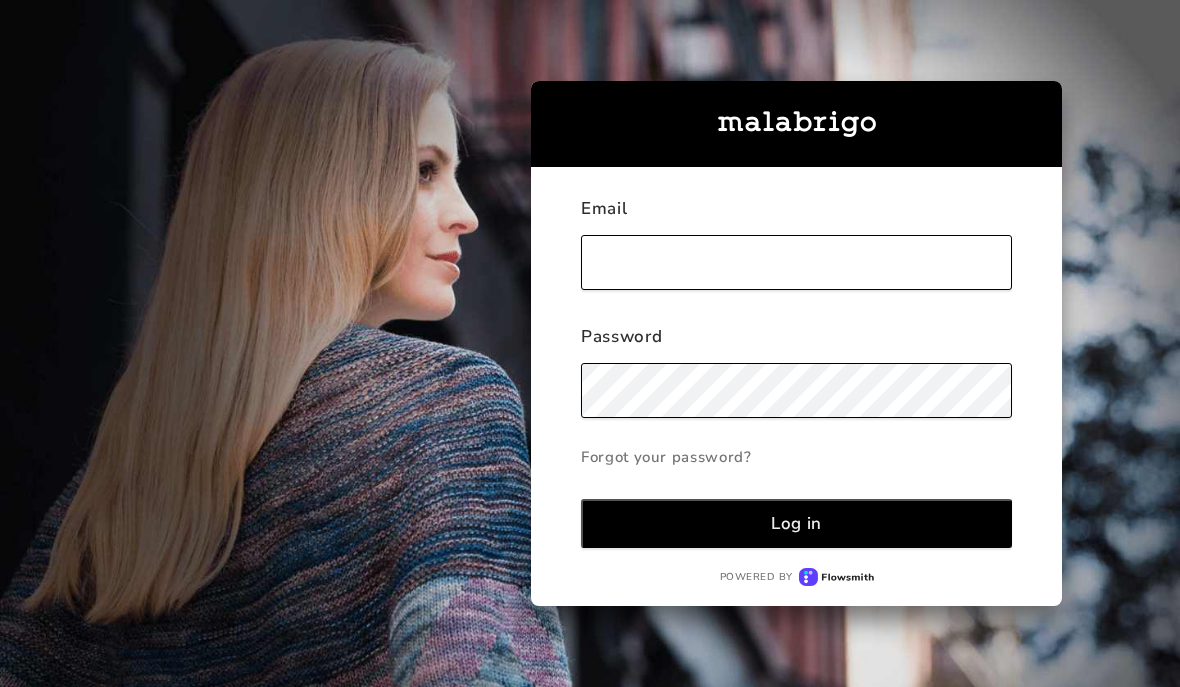 scroll, scrollTop: 0, scrollLeft: 0, axis: both 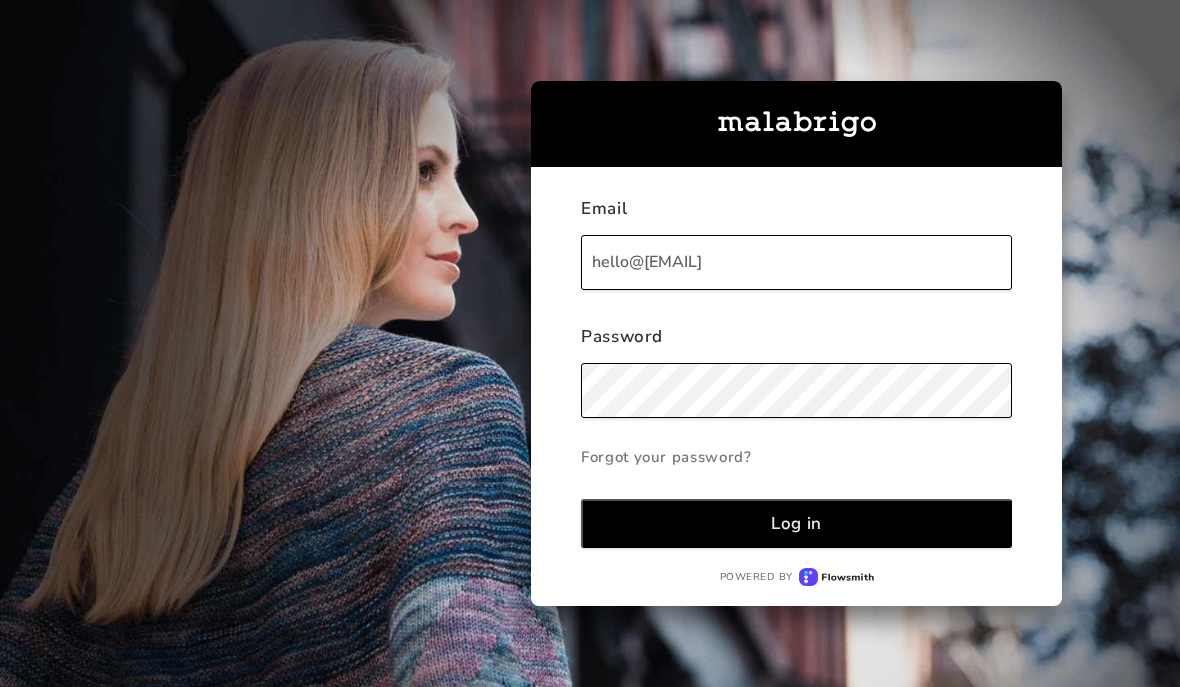 click on "Log in" at bounding box center (796, 523) 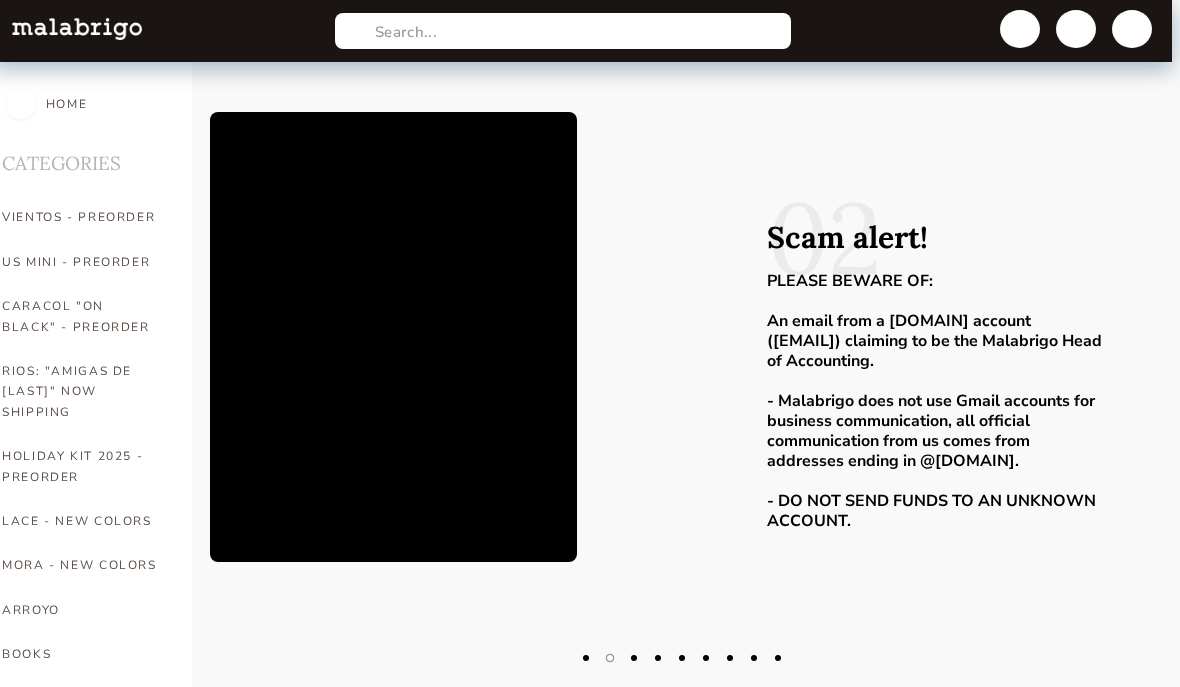 scroll, scrollTop: 0, scrollLeft: 9, axis: horizontal 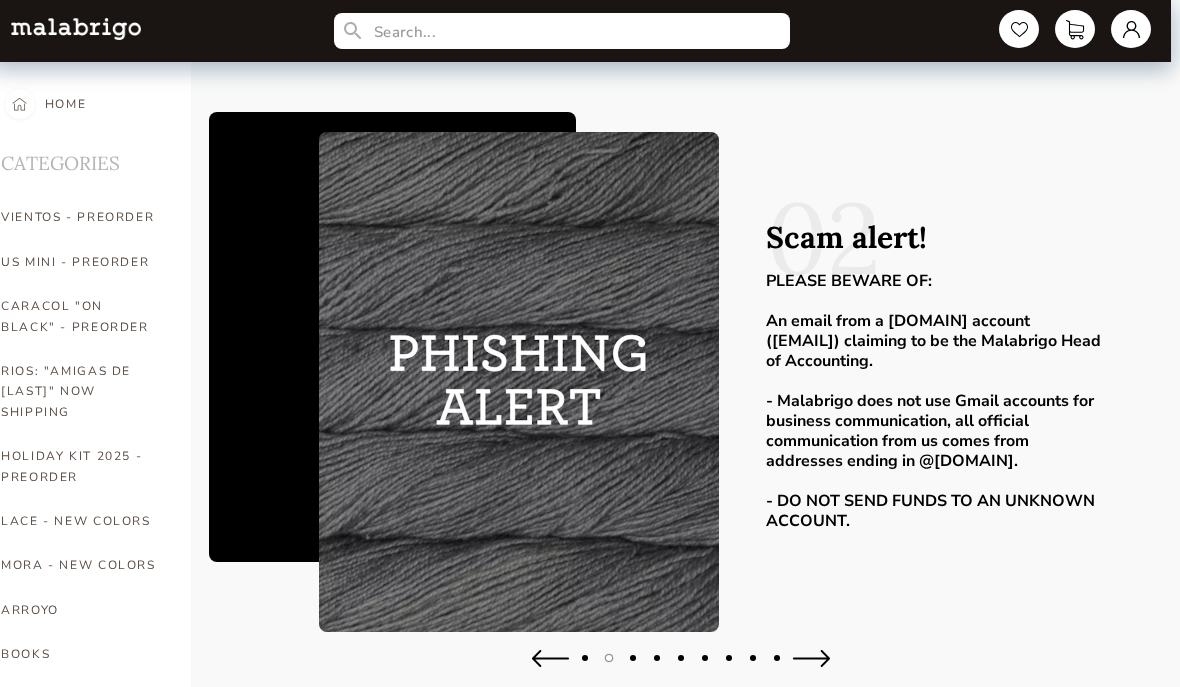 click at bounding box center [811, 658] 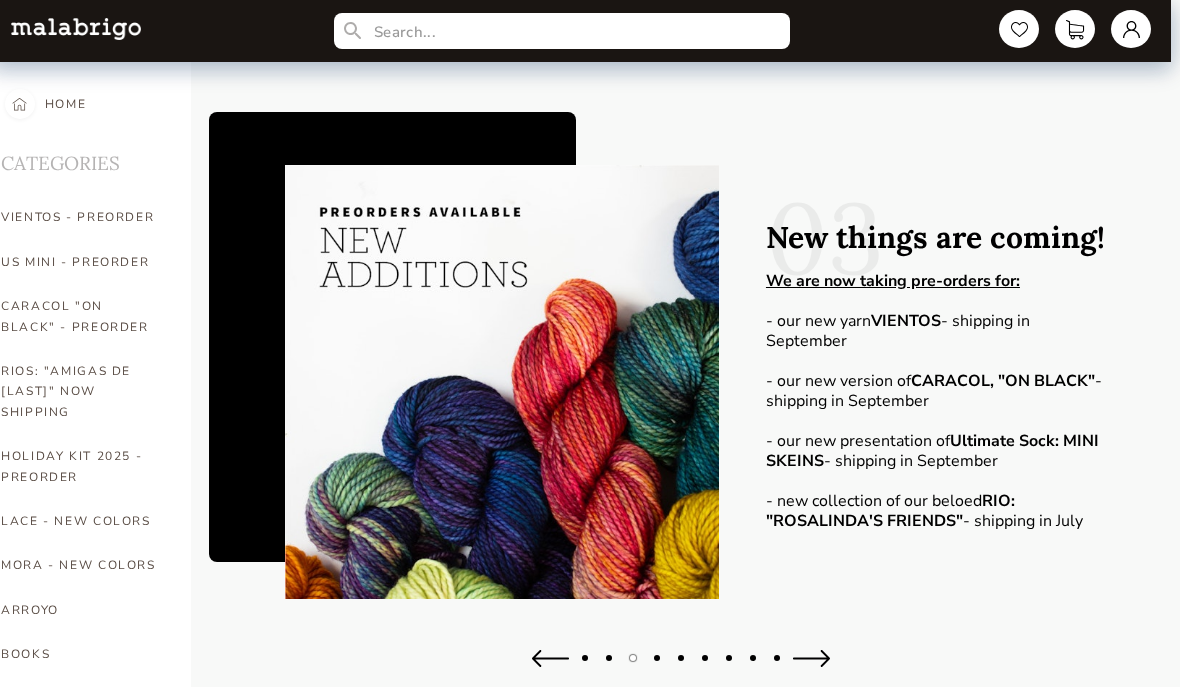 click at bounding box center (811, 658) 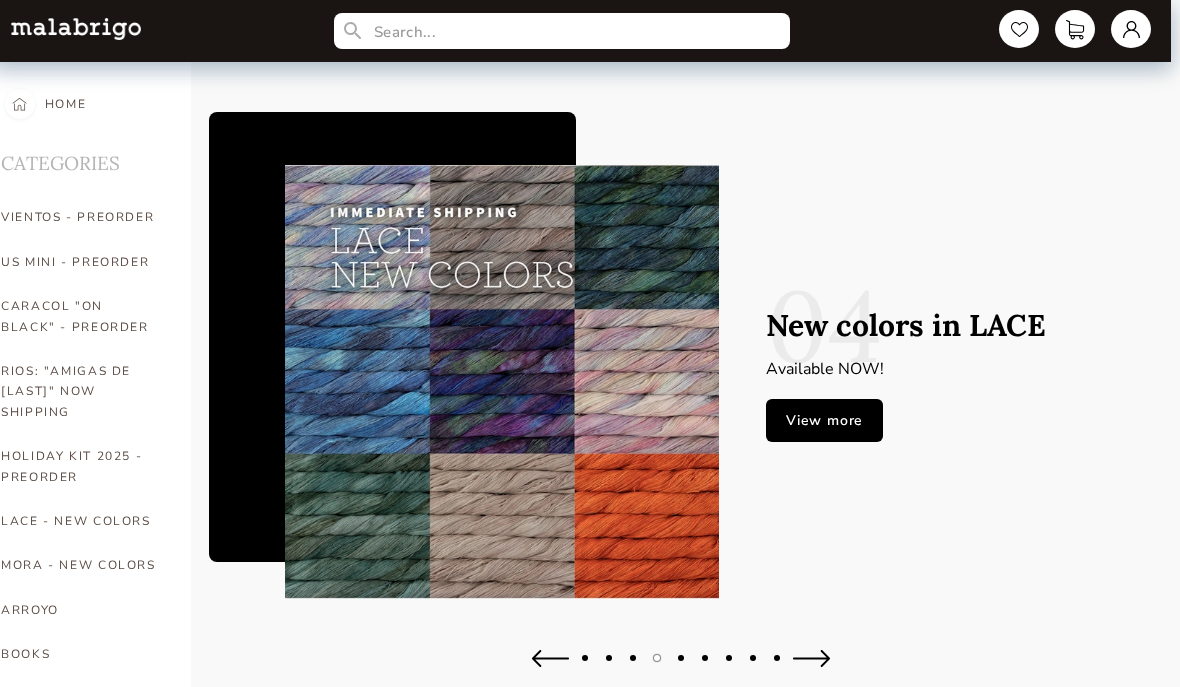 click at bounding box center [811, 658] 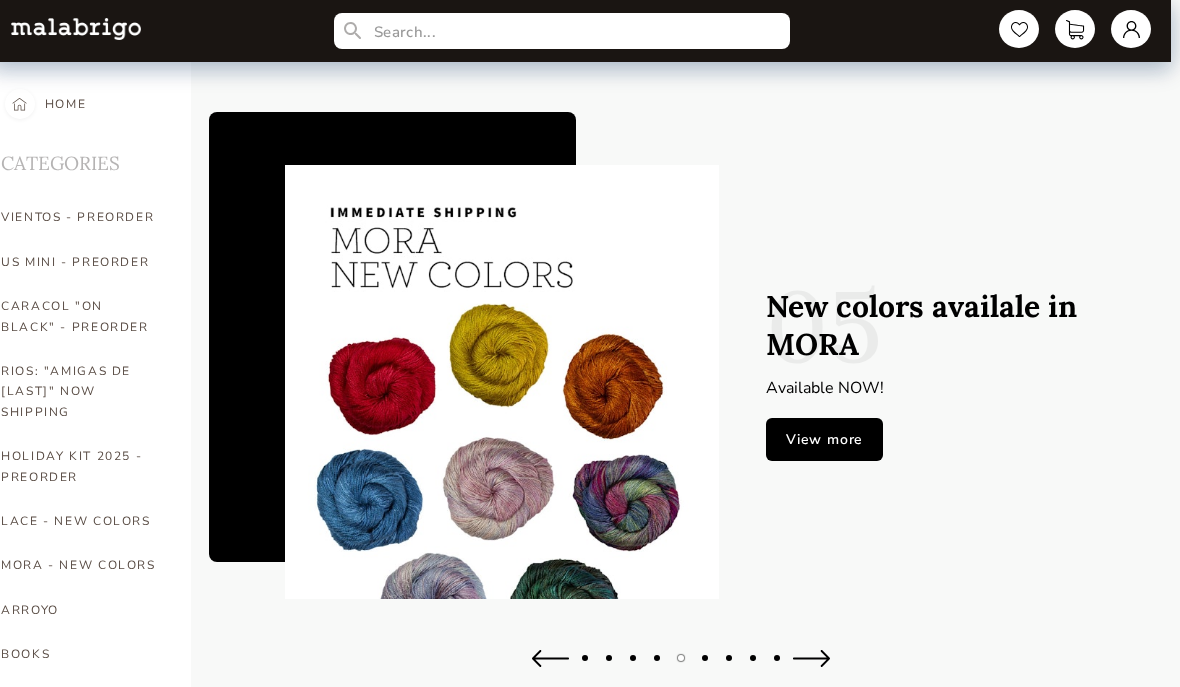 click at bounding box center [811, 658] 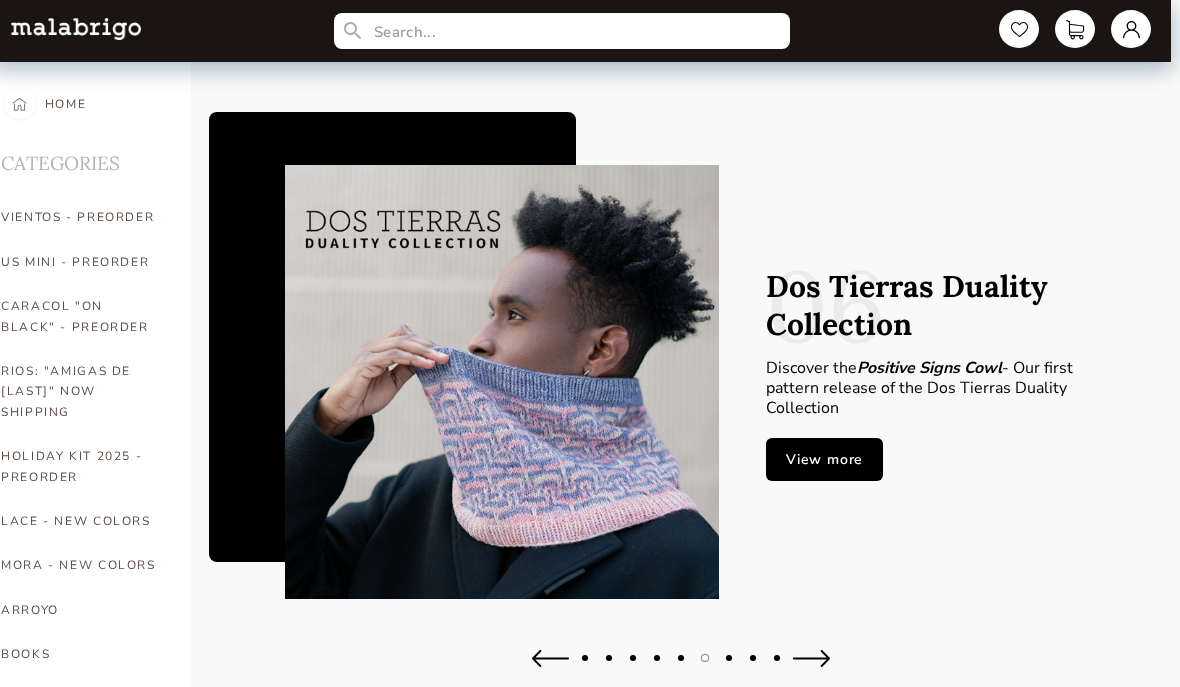 click at bounding box center [811, 658] 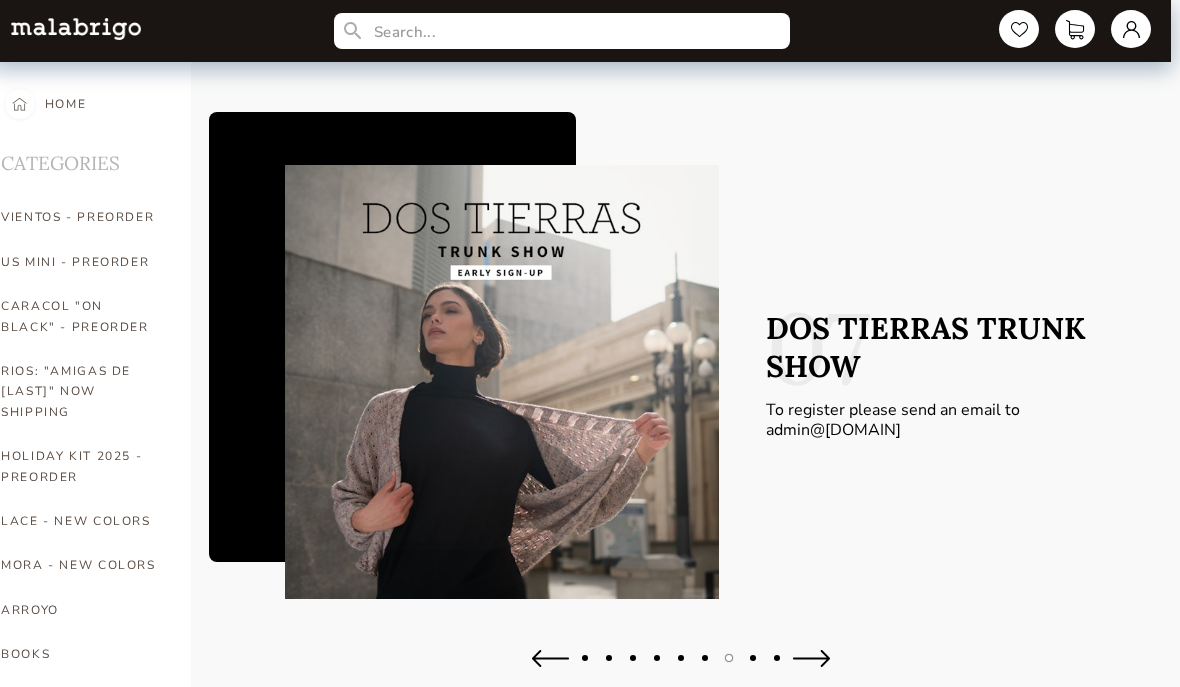 click at bounding box center [811, 658] 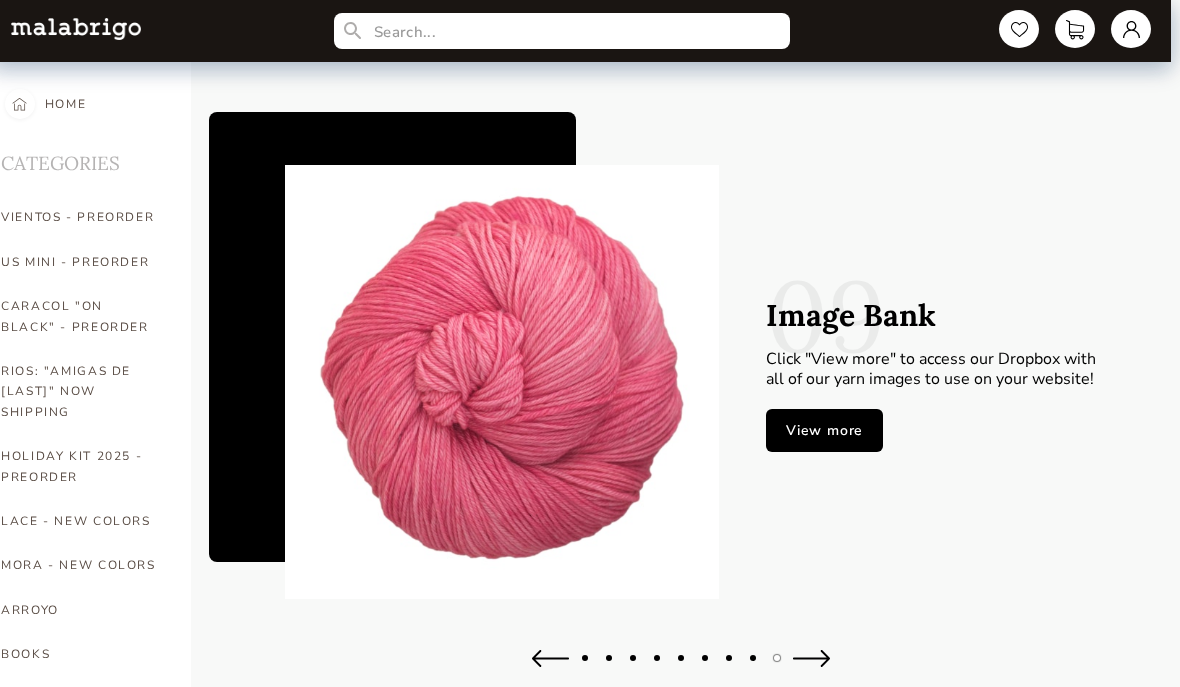 click at bounding box center [811, 658] 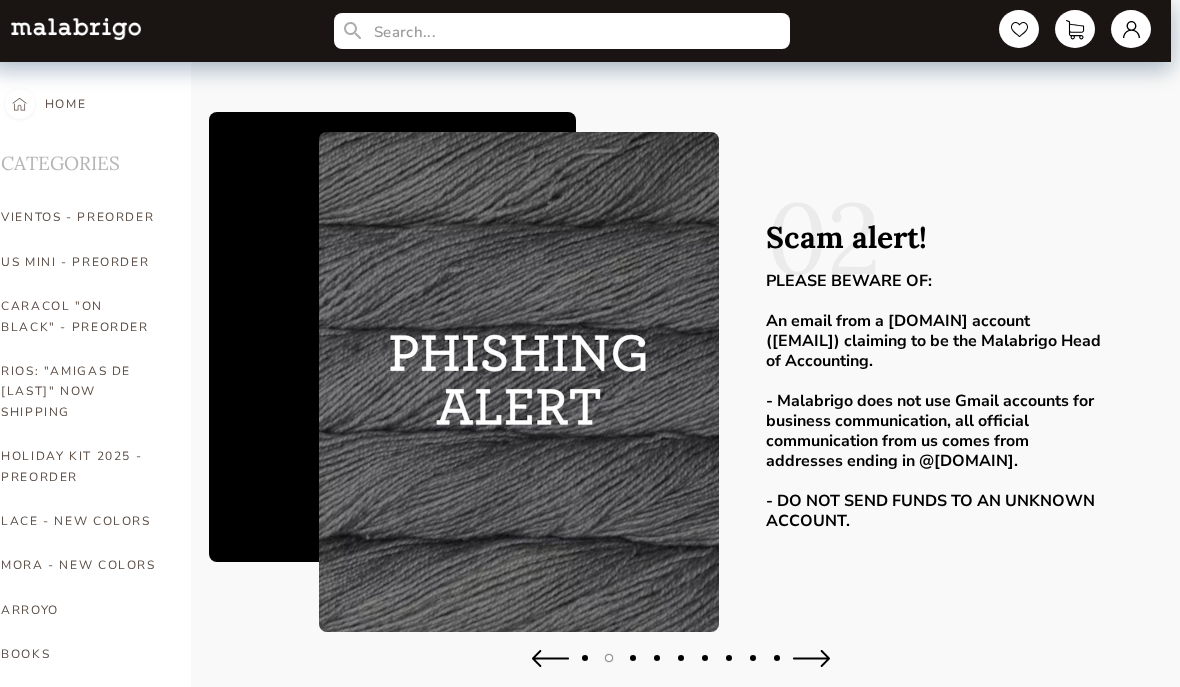 click at bounding box center [519, 382] 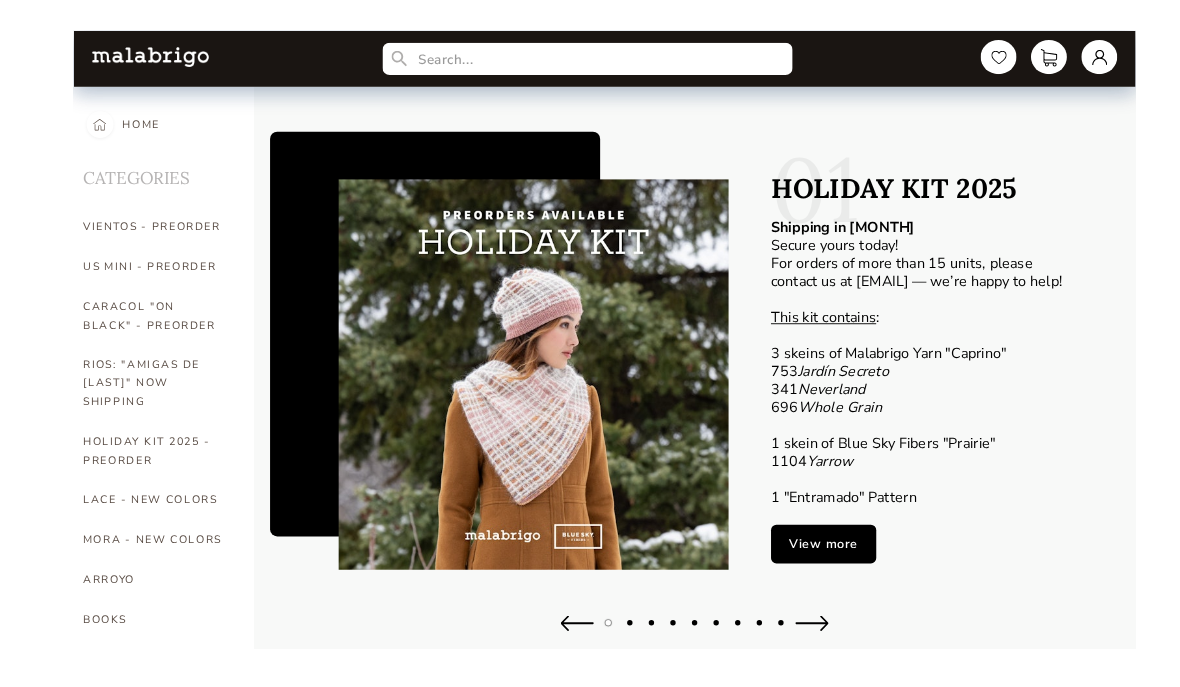 scroll, scrollTop: 0, scrollLeft: 7, axis: horizontal 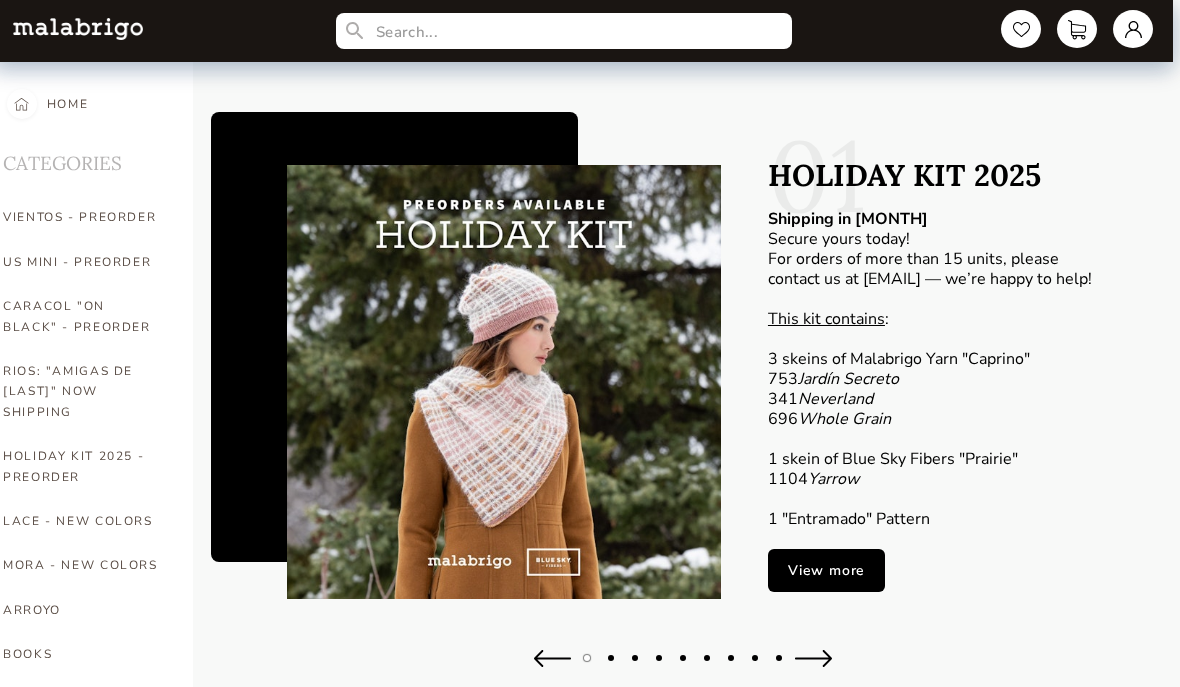 click at bounding box center (813, 658) 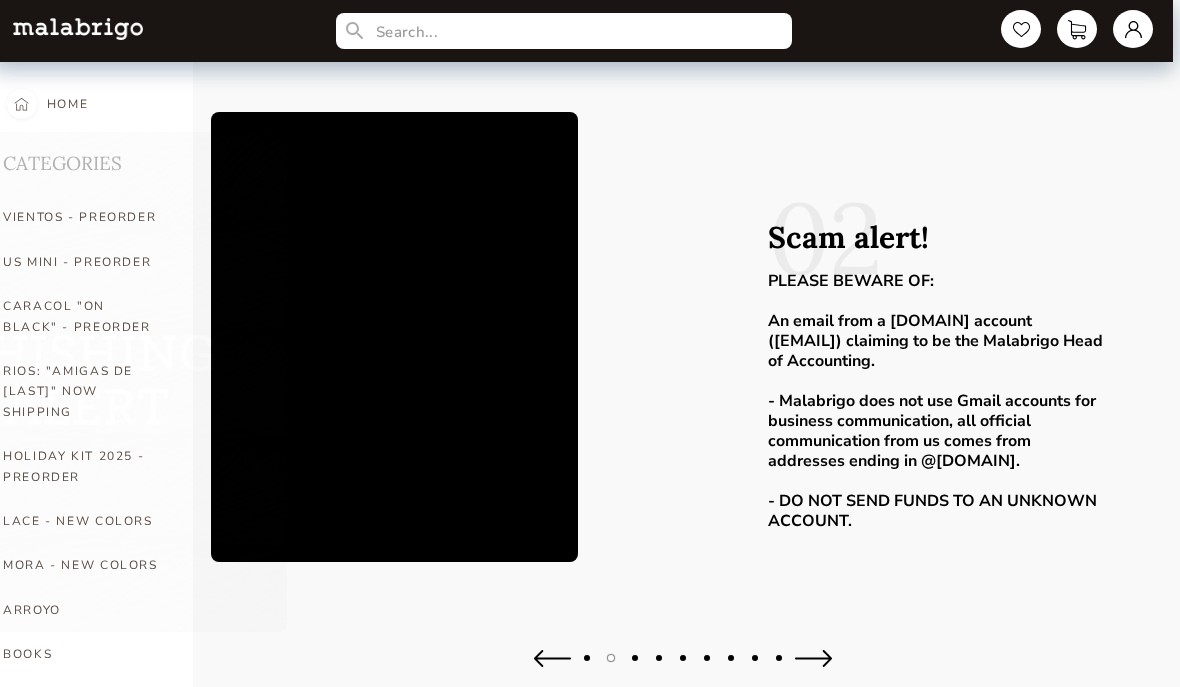 click at bounding box center (813, 658) 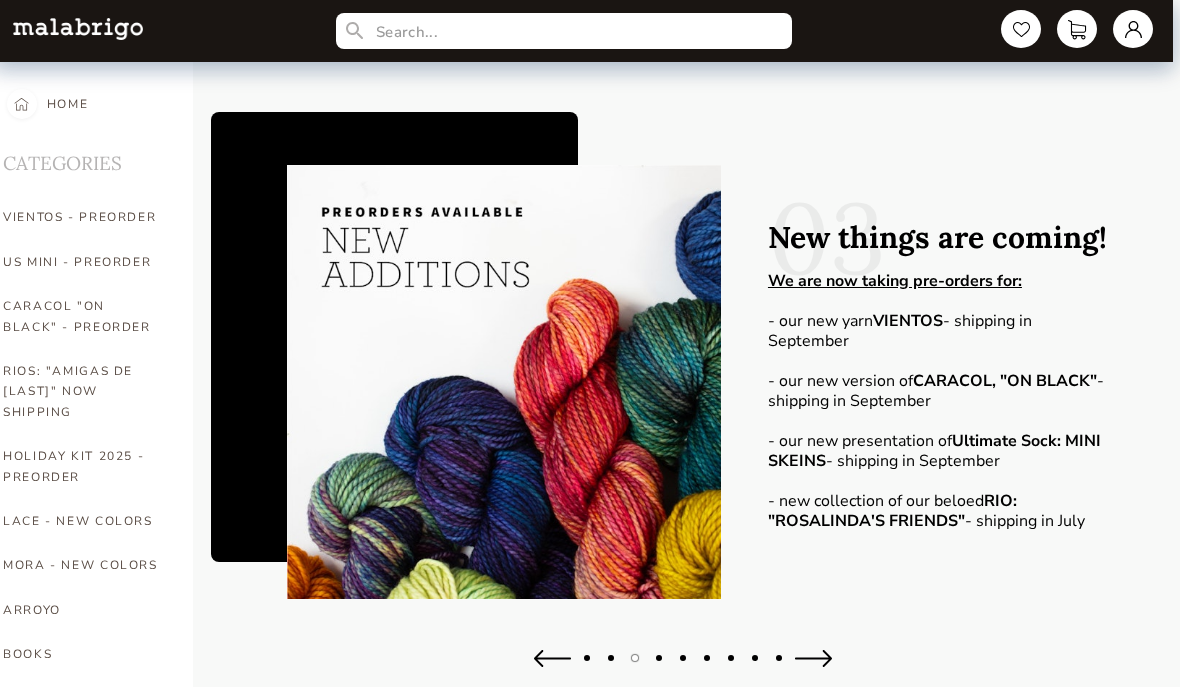 click at bounding box center (813, 658) 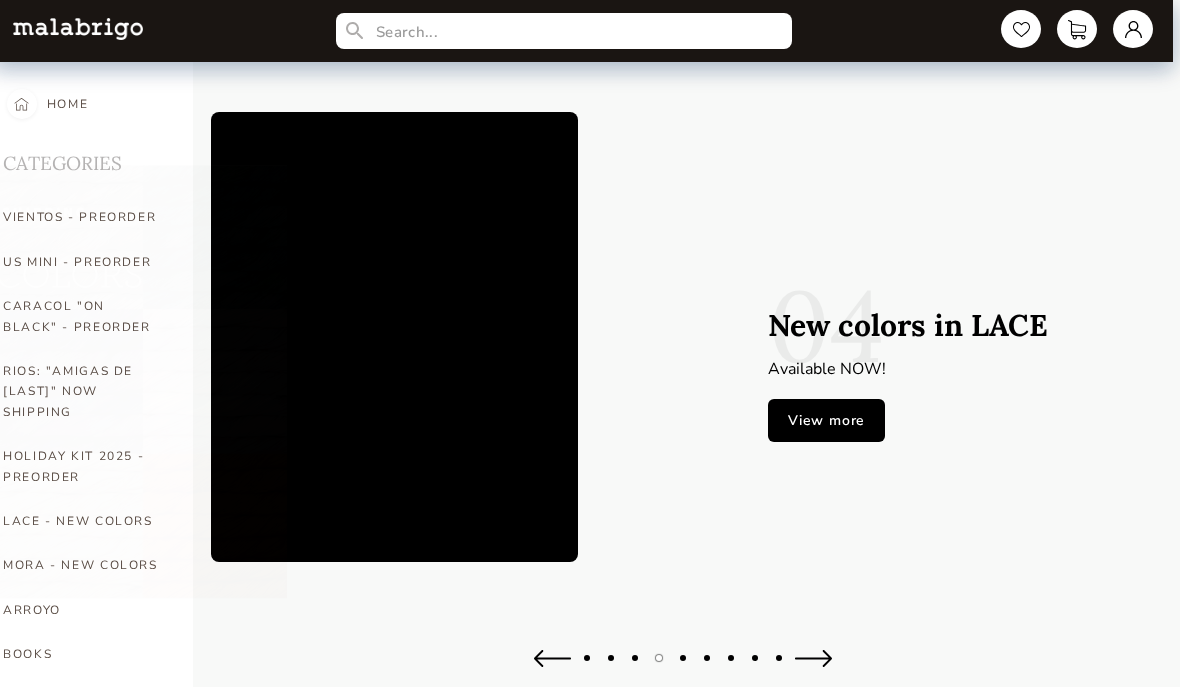 click at bounding box center [813, 658] 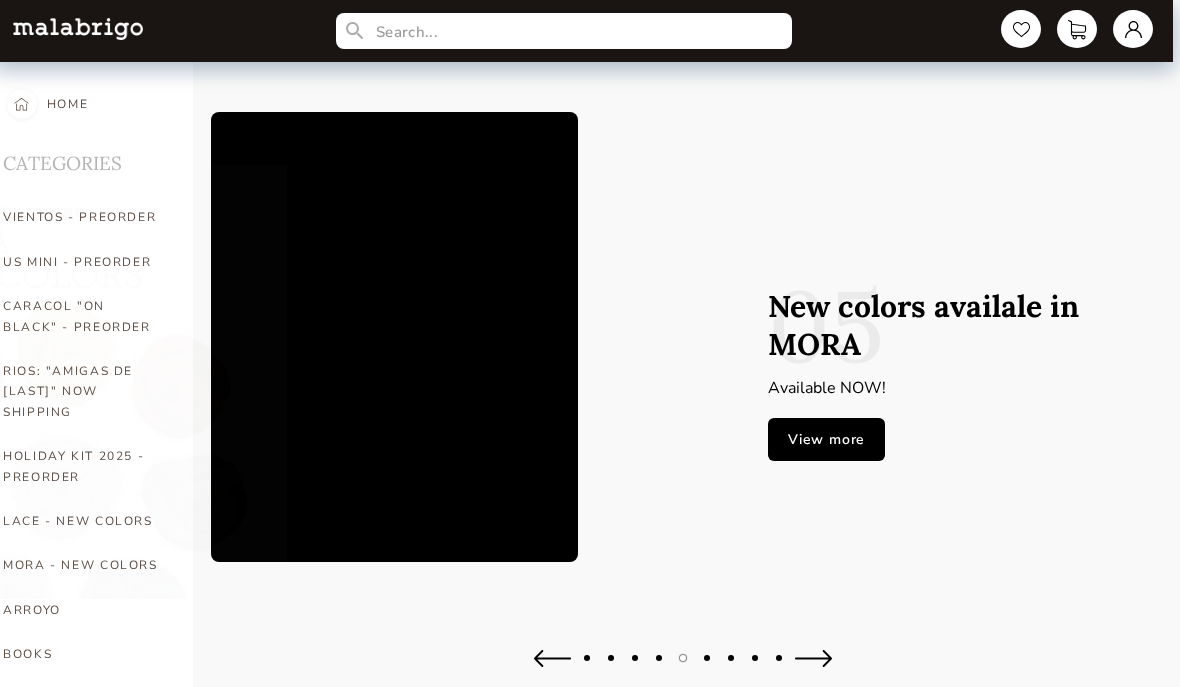 click at bounding box center (813, 658) 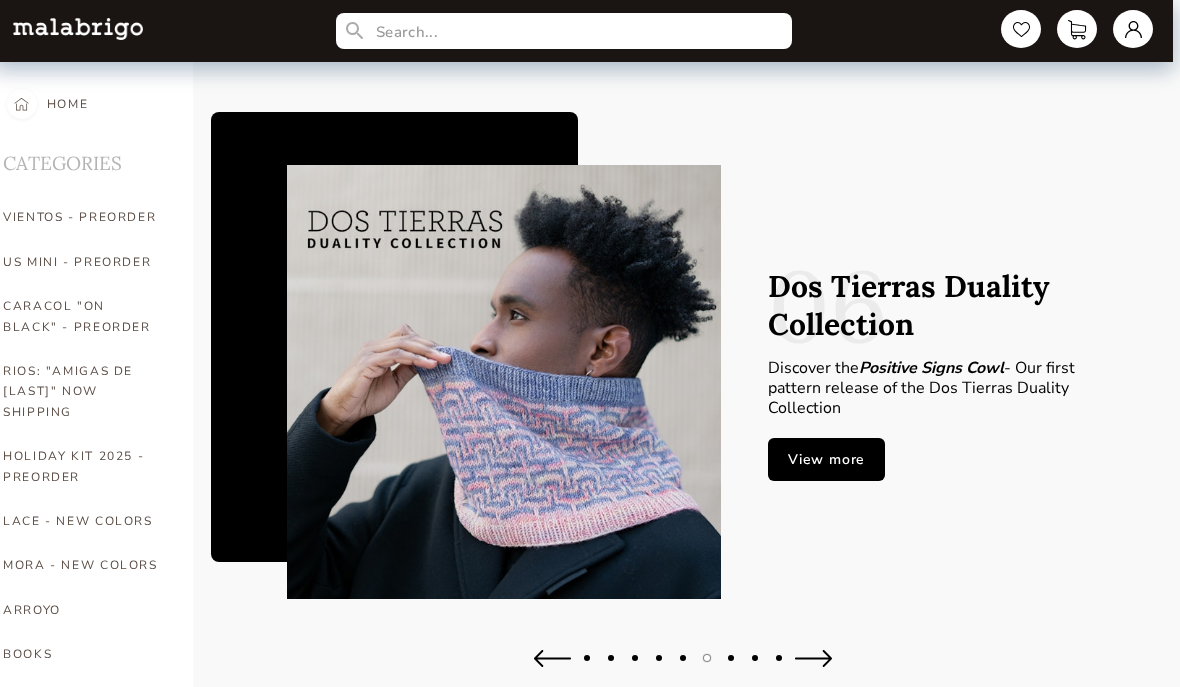 click at bounding box center [683, 668] 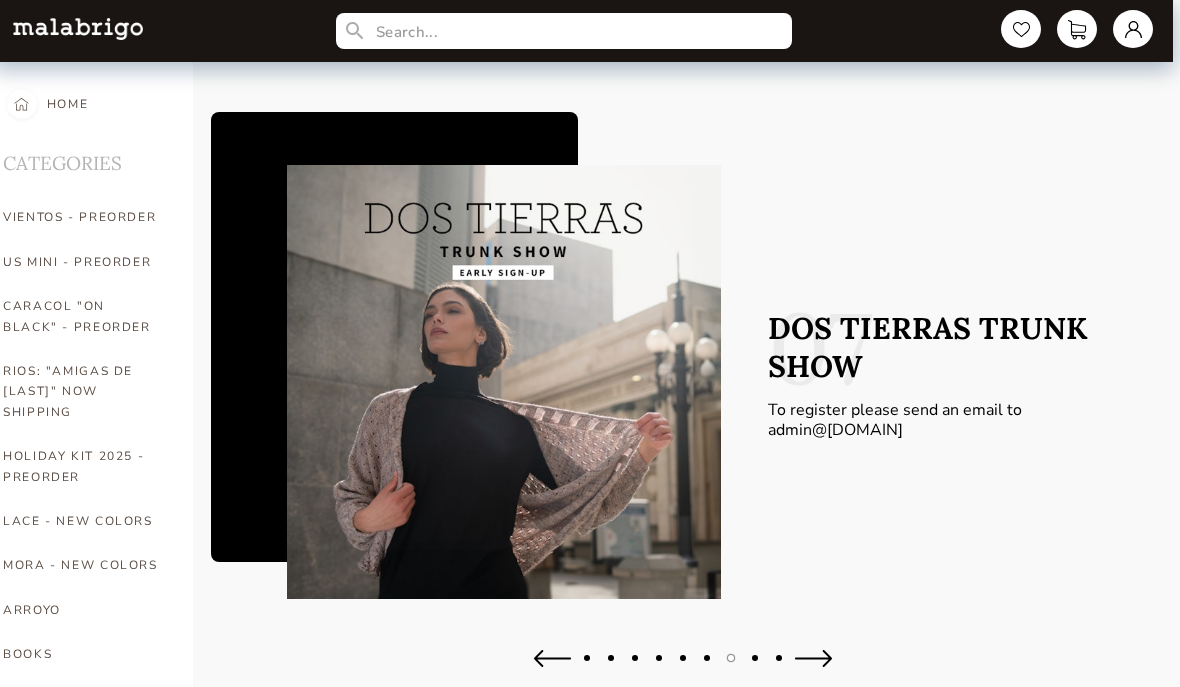 click at bounding box center [813, 658] 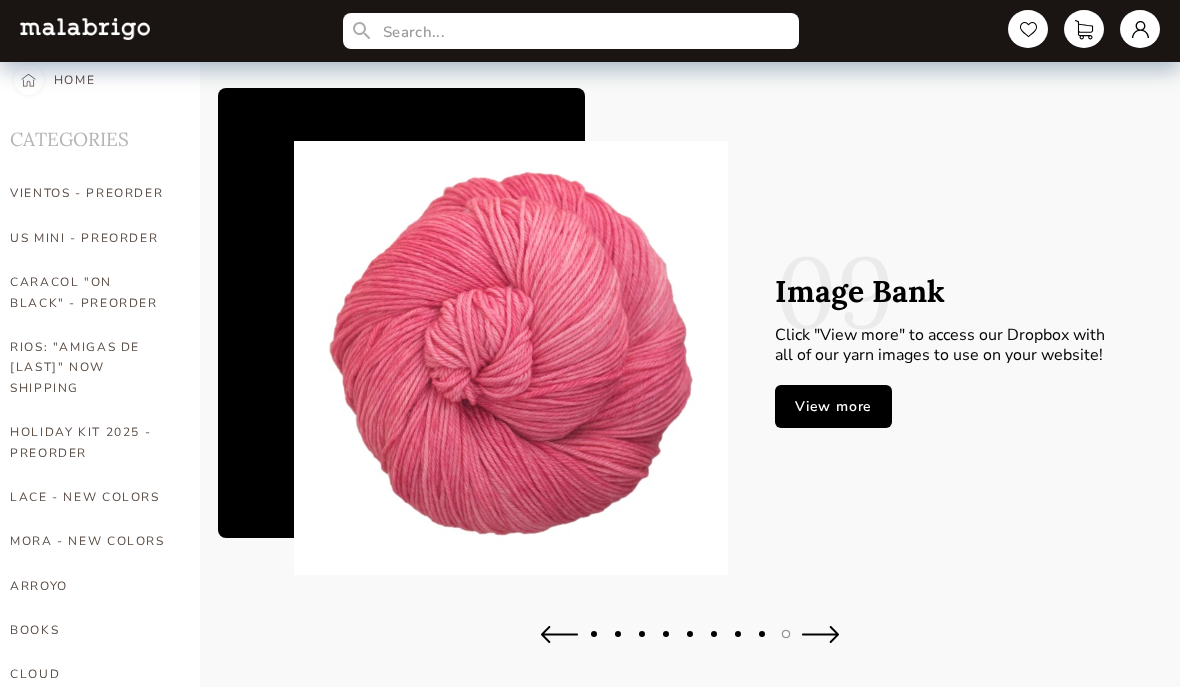 scroll, scrollTop: 34, scrollLeft: 0, axis: vertical 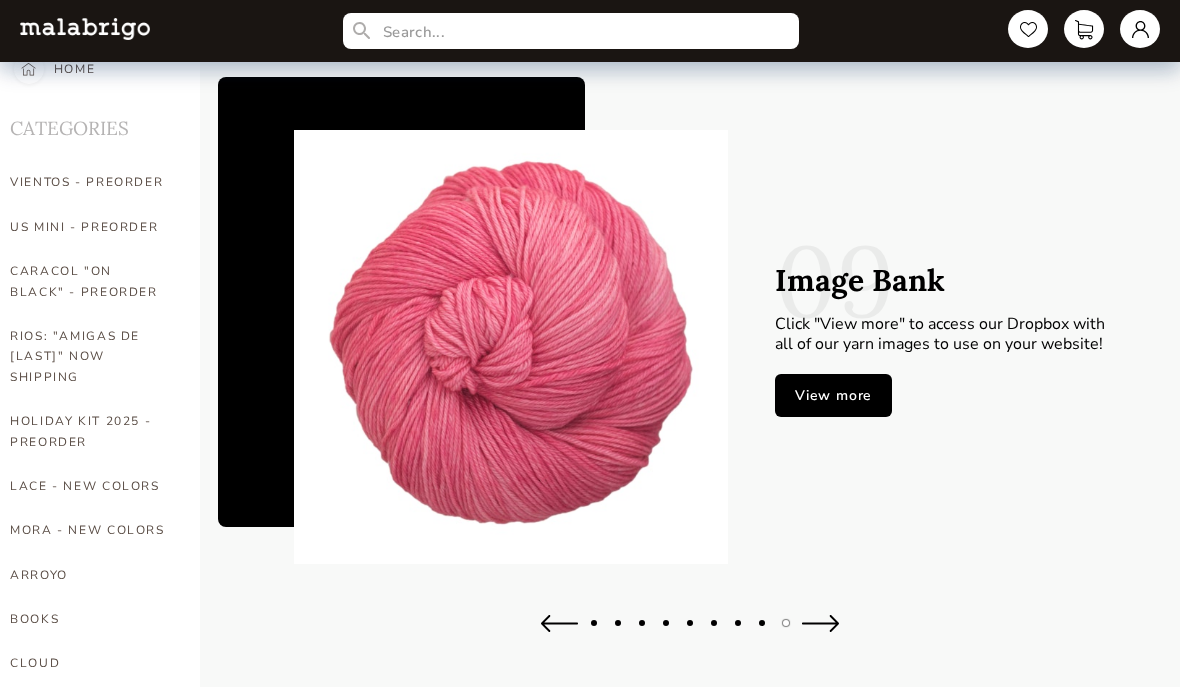 click at bounding box center [690, 634] 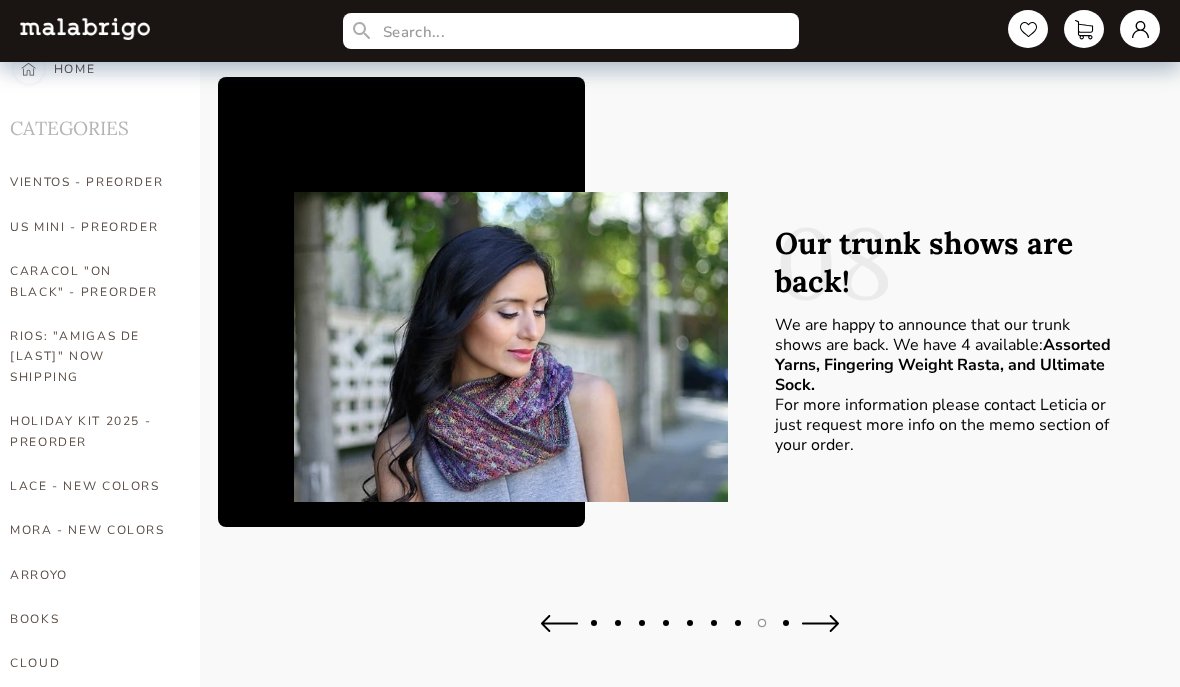 click at bounding box center (559, 623) 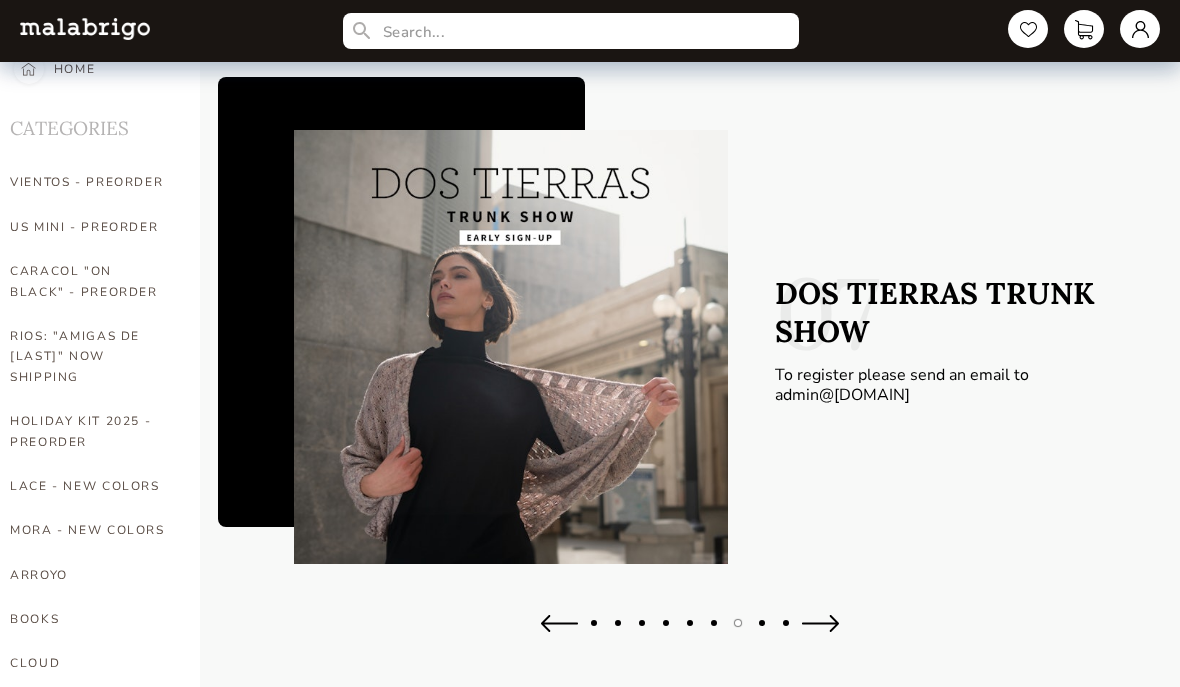 click at bounding box center [559, 623] 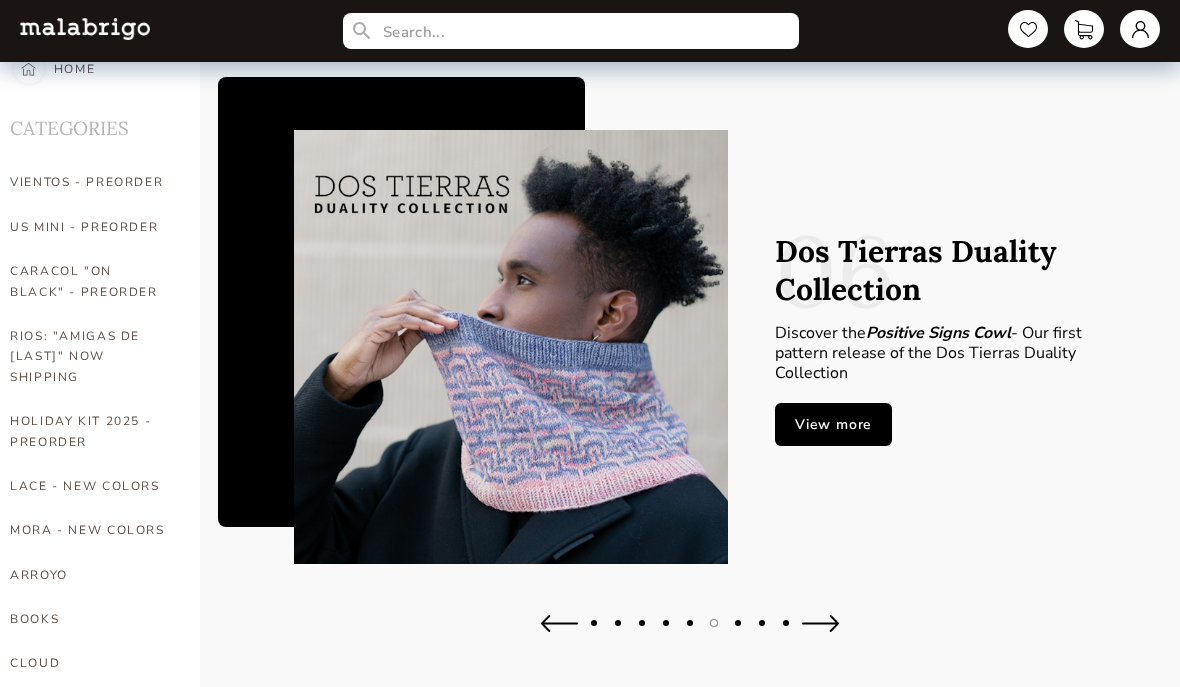 click on "View more" at bounding box center (833, 424) 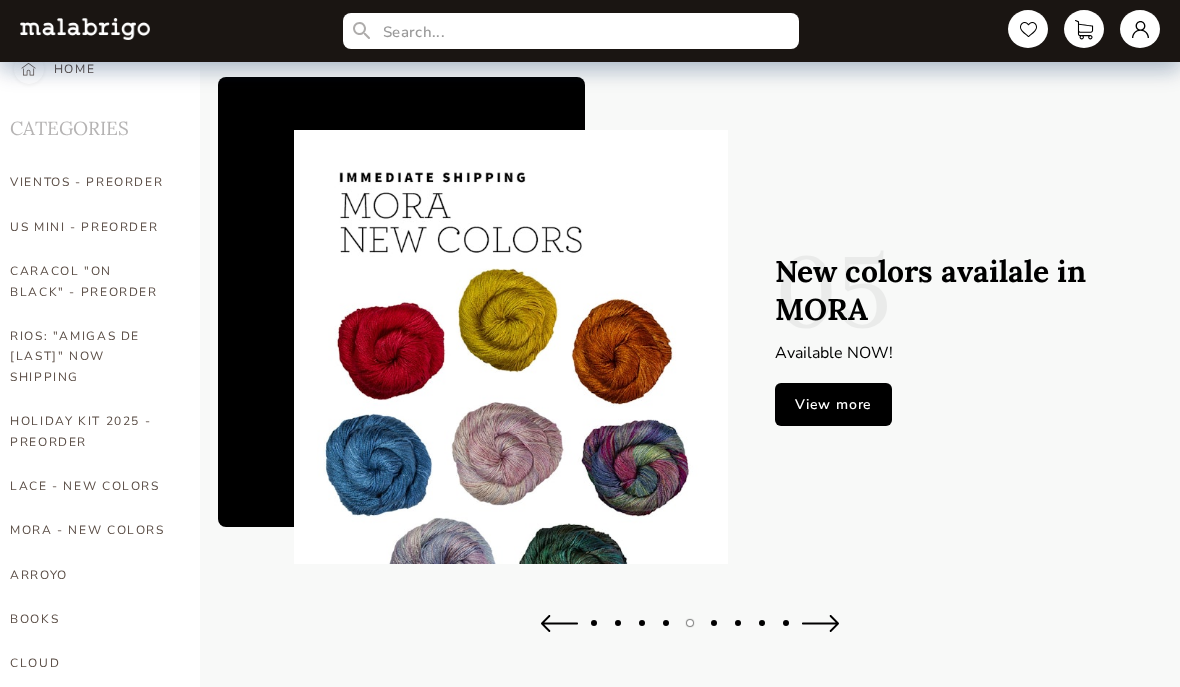 scroll, scrollTop: 79, scrollLeft: 0, axis: vertical 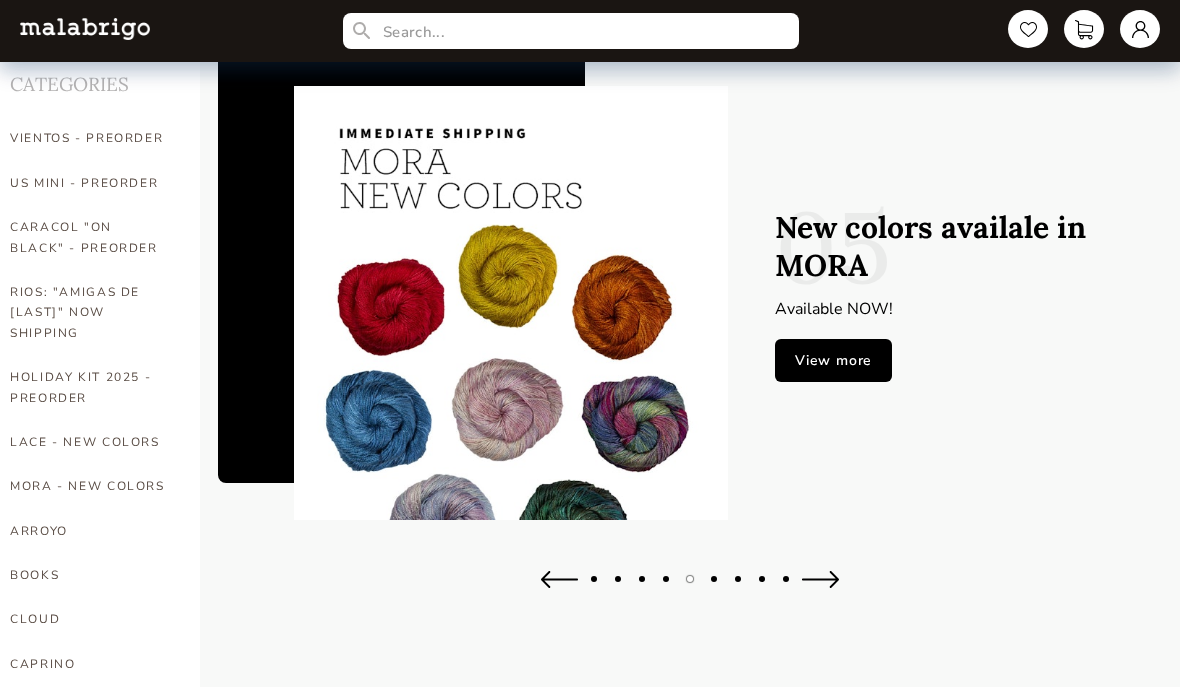 click at bounding box center (820, 579) 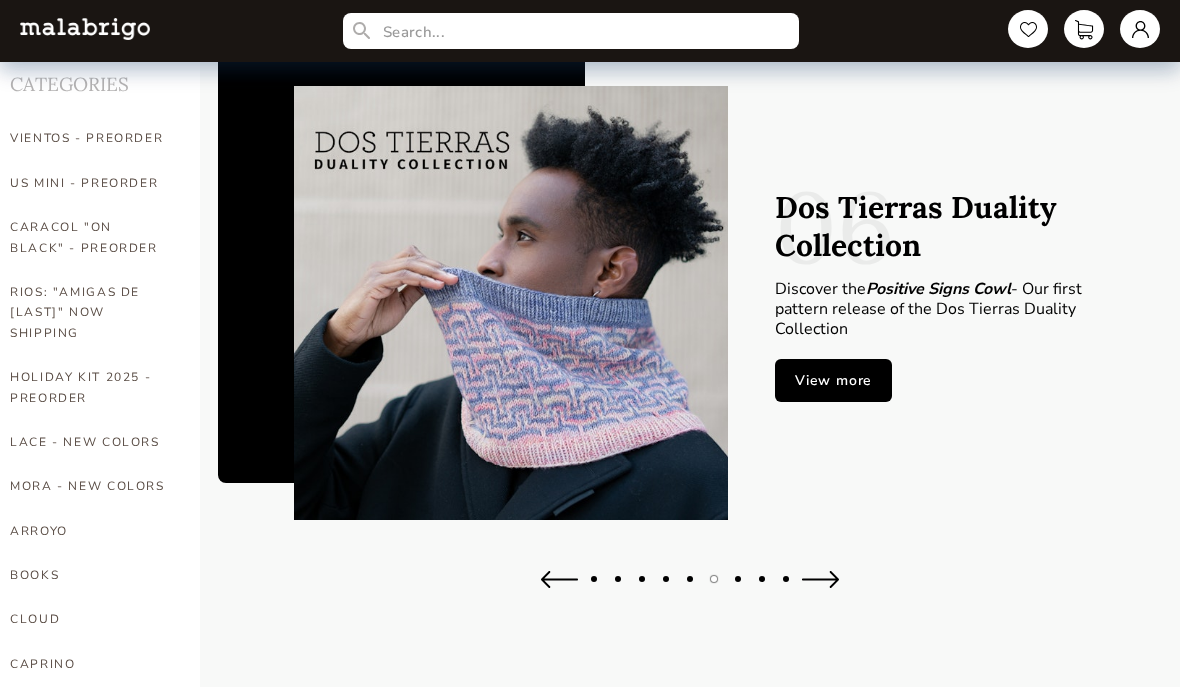 click at bounding box center [820, 579] 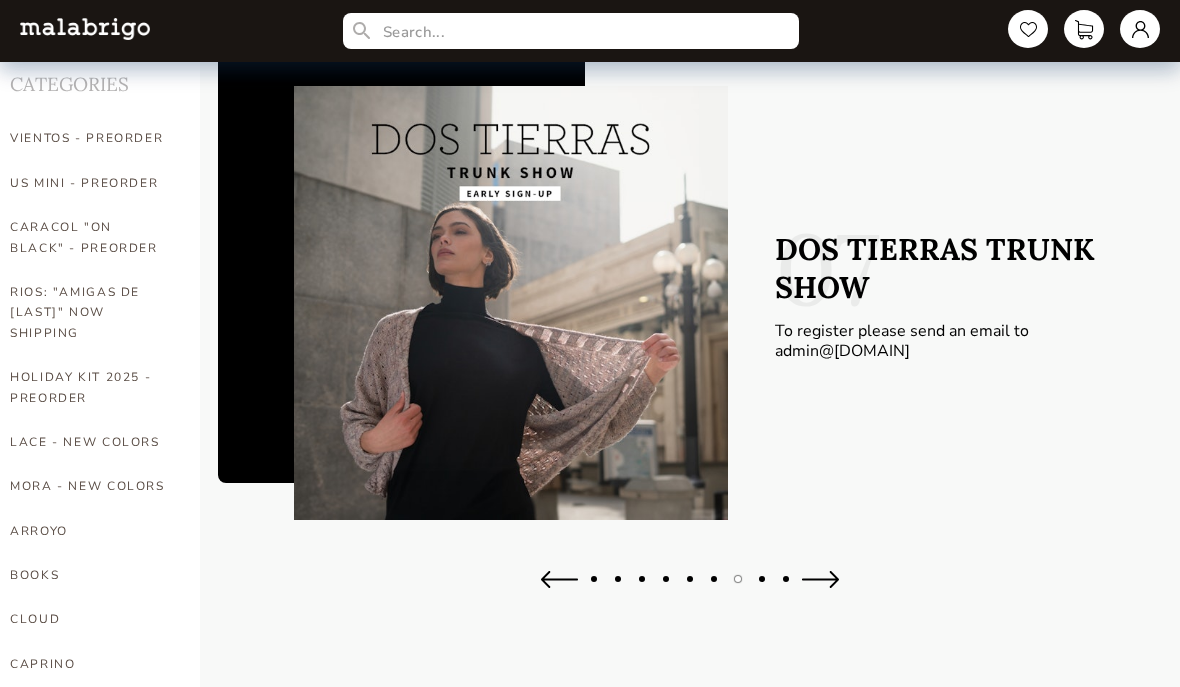click at bounding box center [690, 589] 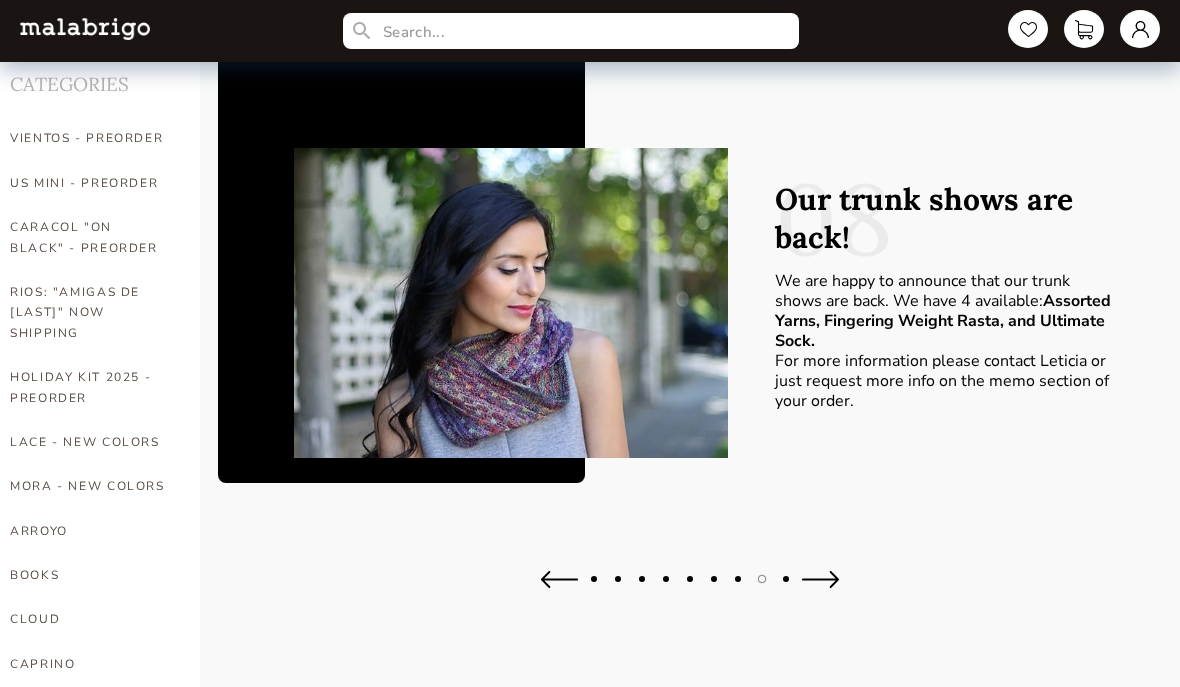 click on "Assorted Yarns, Fingering Weight Rasta, and Ultimate Sock." at bounding box center [943, 321] 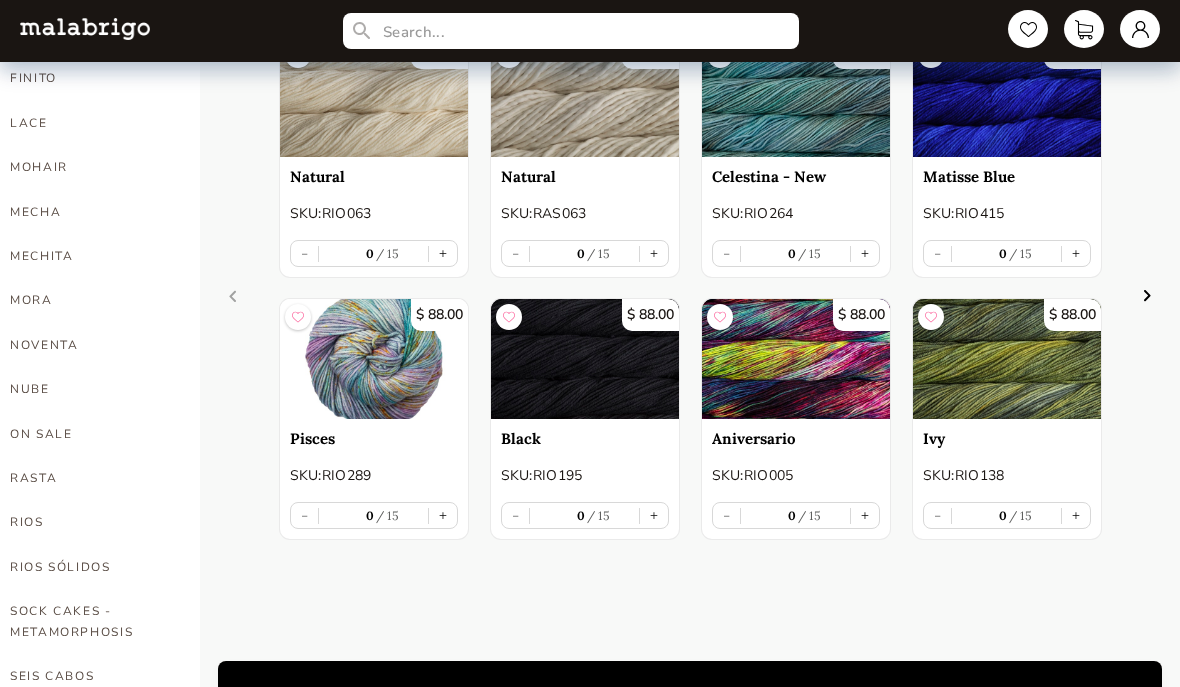 scroll, scrollTop: 842, scrollLeft: 0, axis: vertical 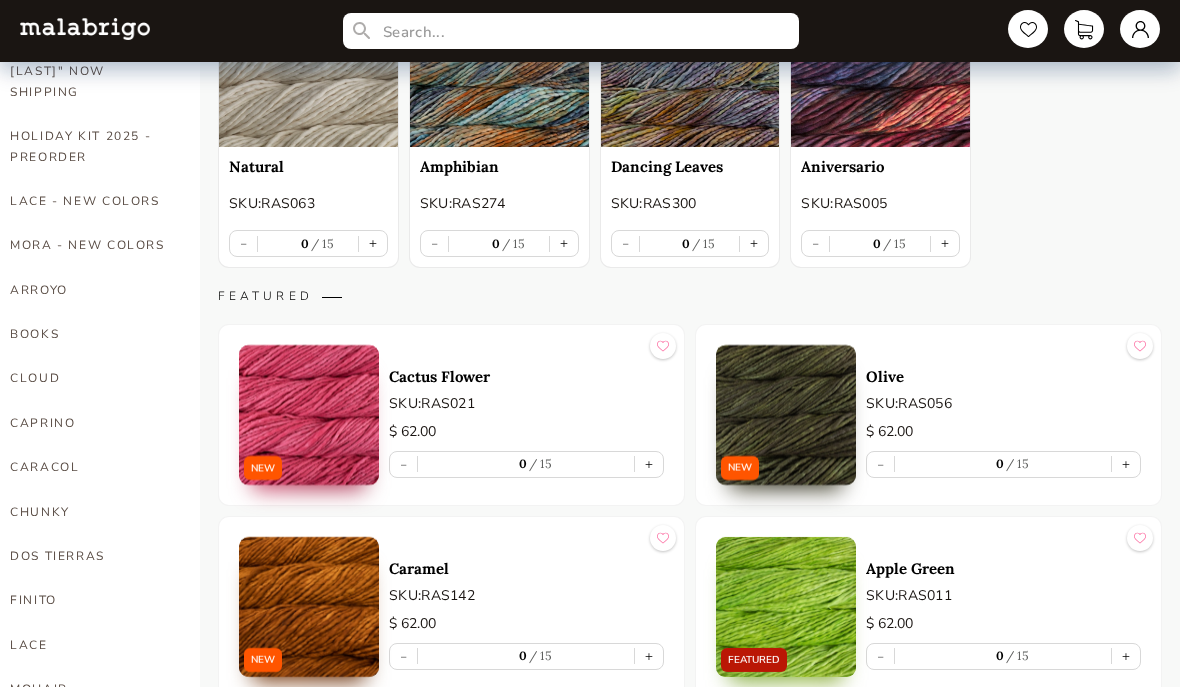 click on "DOS TIERRAS" at bounding box center (90, 556) 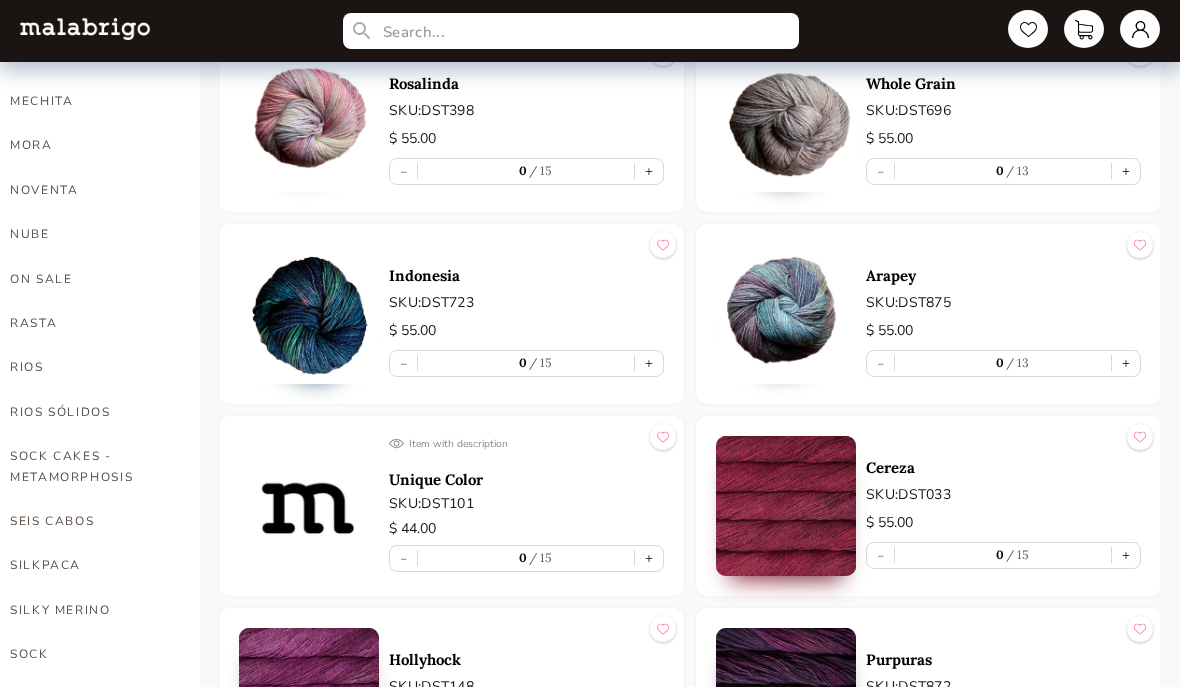 scroll, scrollTop: 1084, scrollLeft: 0, axis: vertical 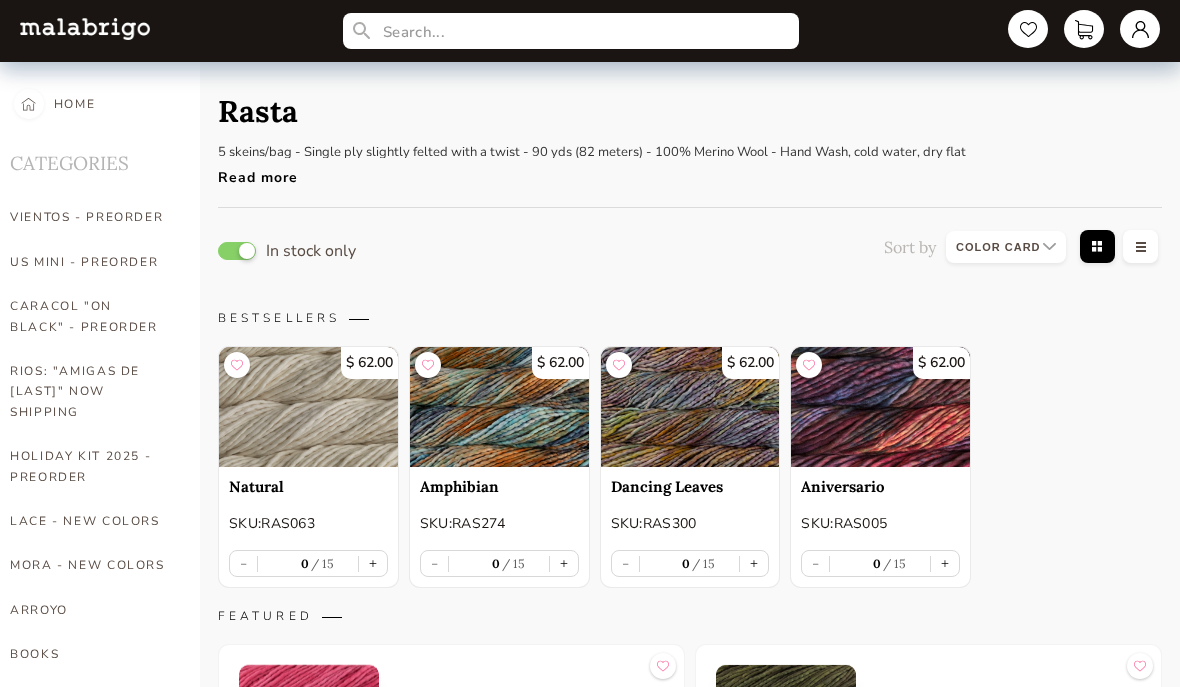 click on "HOME" at bounding box center [75, 104] 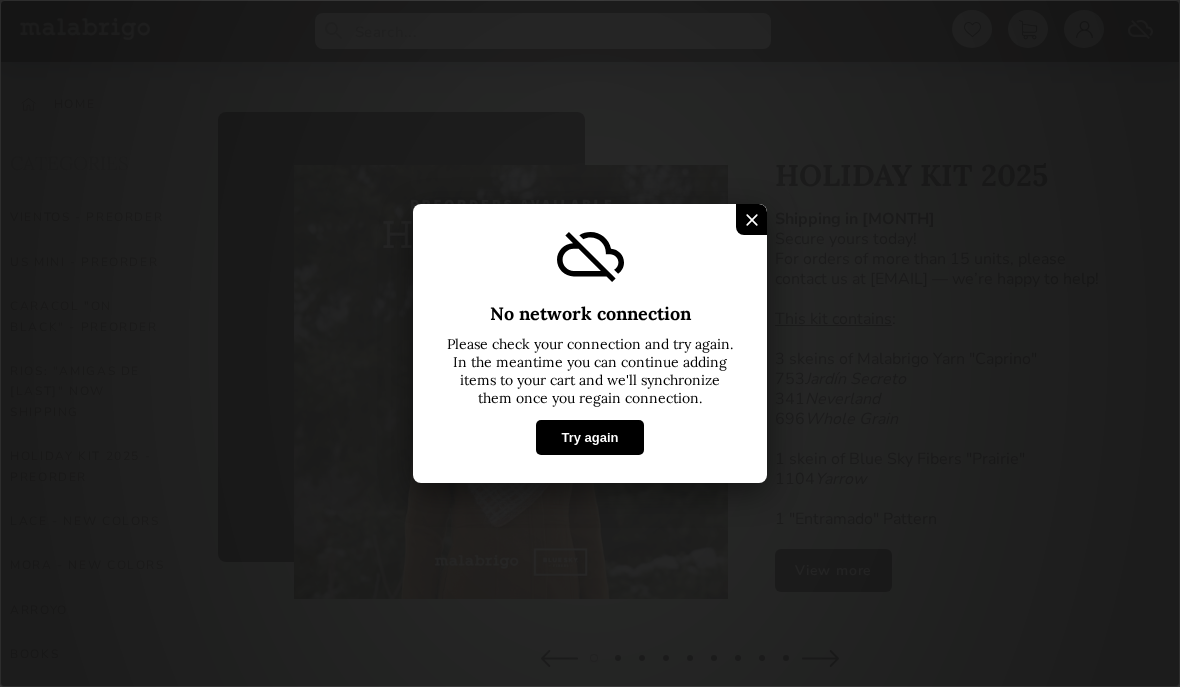 click on "Try again" at bounding box center [589, 437] 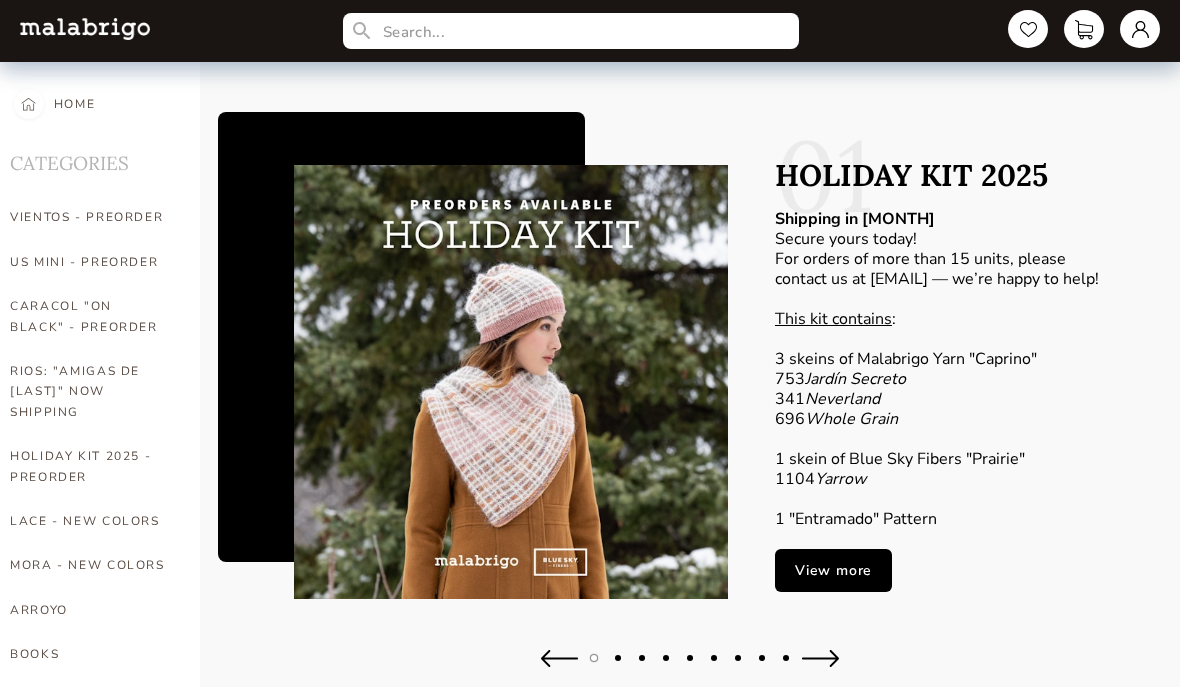 click at bounding box center [820, 658] 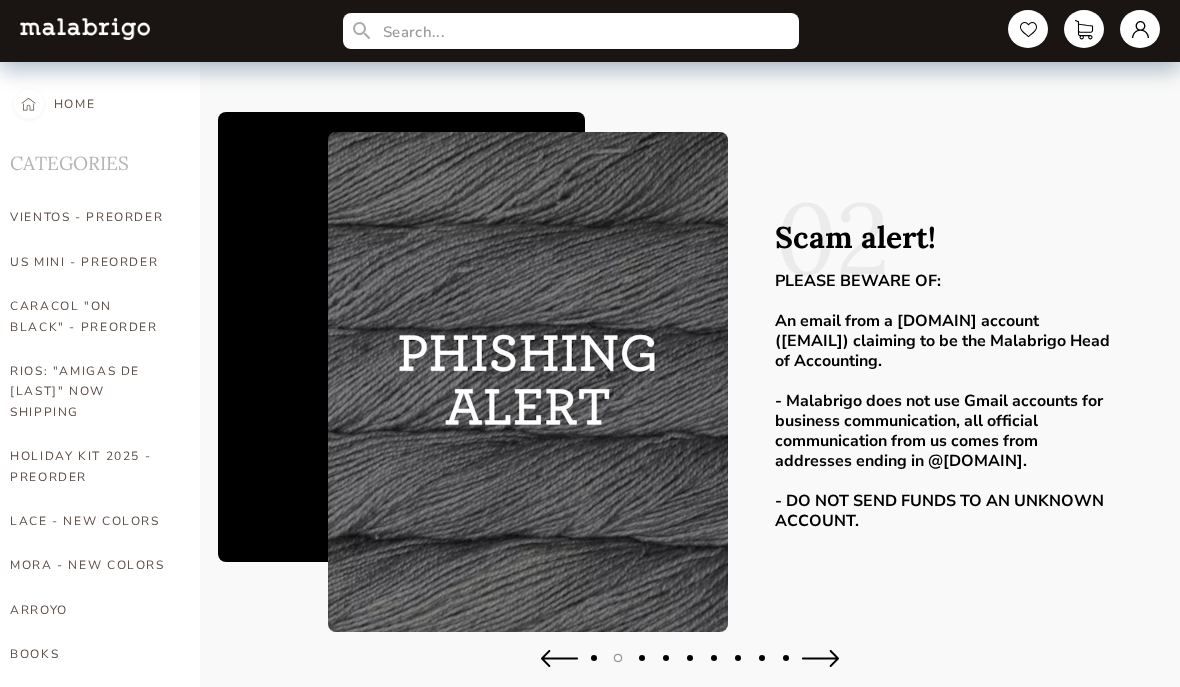 click at bounding box center (820, 658) 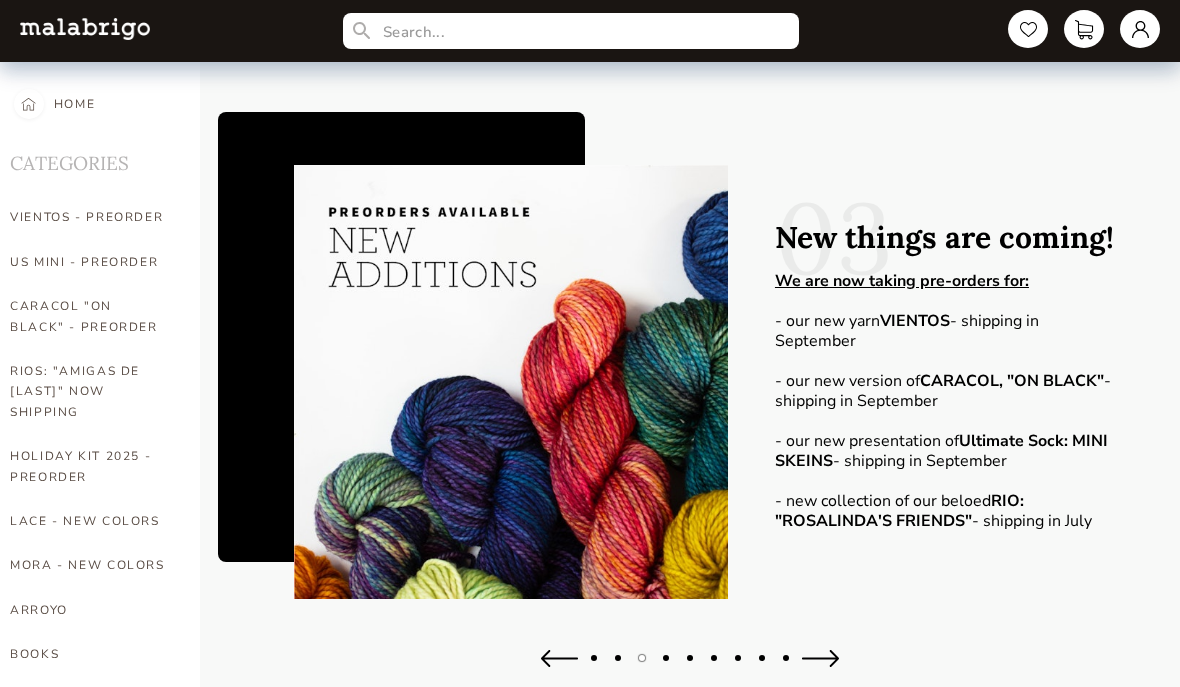 click at bounding box center [820, 658] 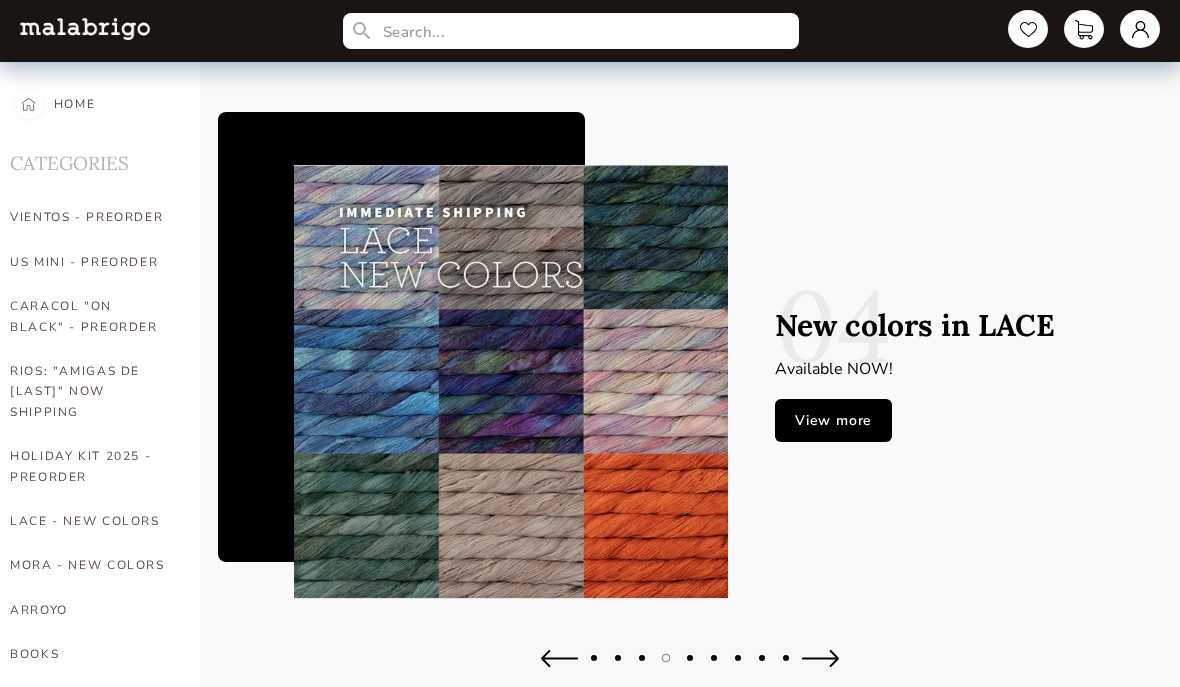 click on "04 New colors in LACE Available NOW! View more" at bounding box center [690, 403] 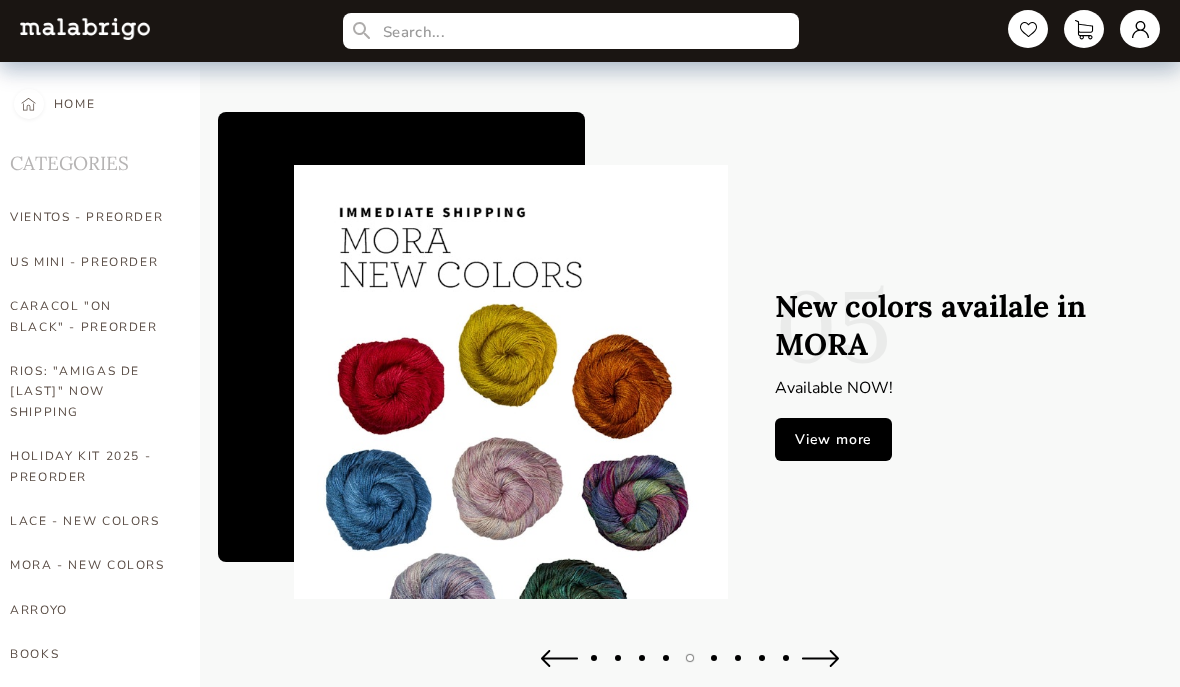 click at bounding box center [820, 658] 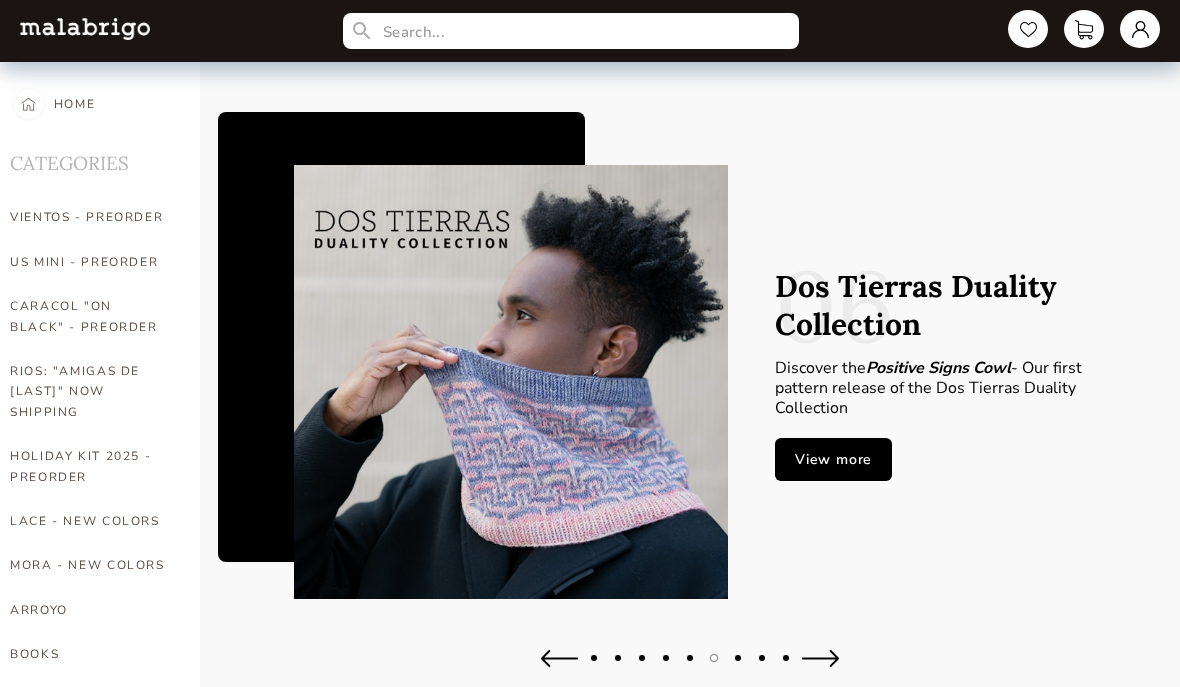 click at bounding box center [820, 658] 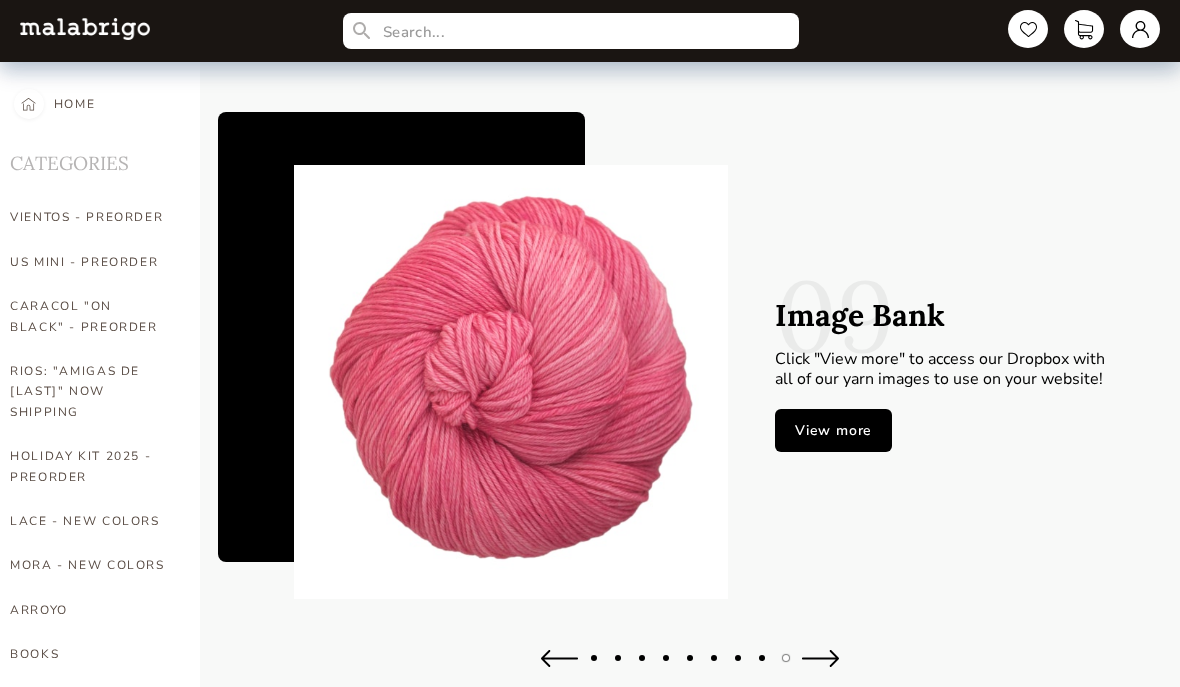 click at bounding box center [510, 382] 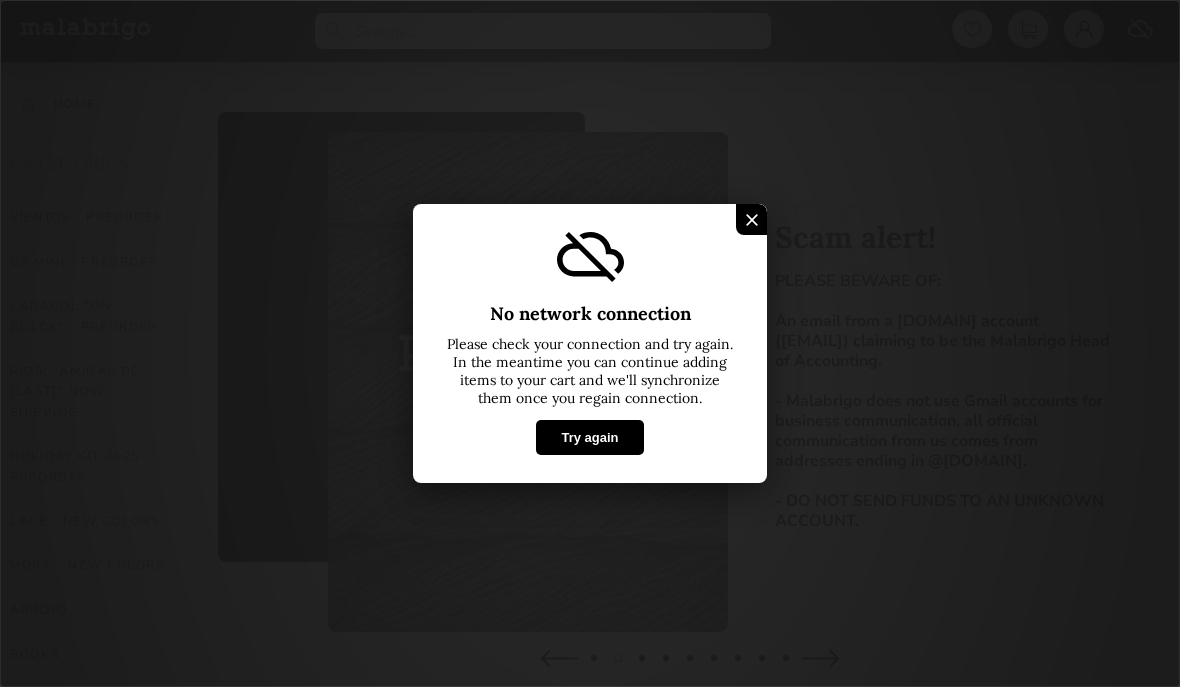 click on "Try again" at bounding box center (589, 437) 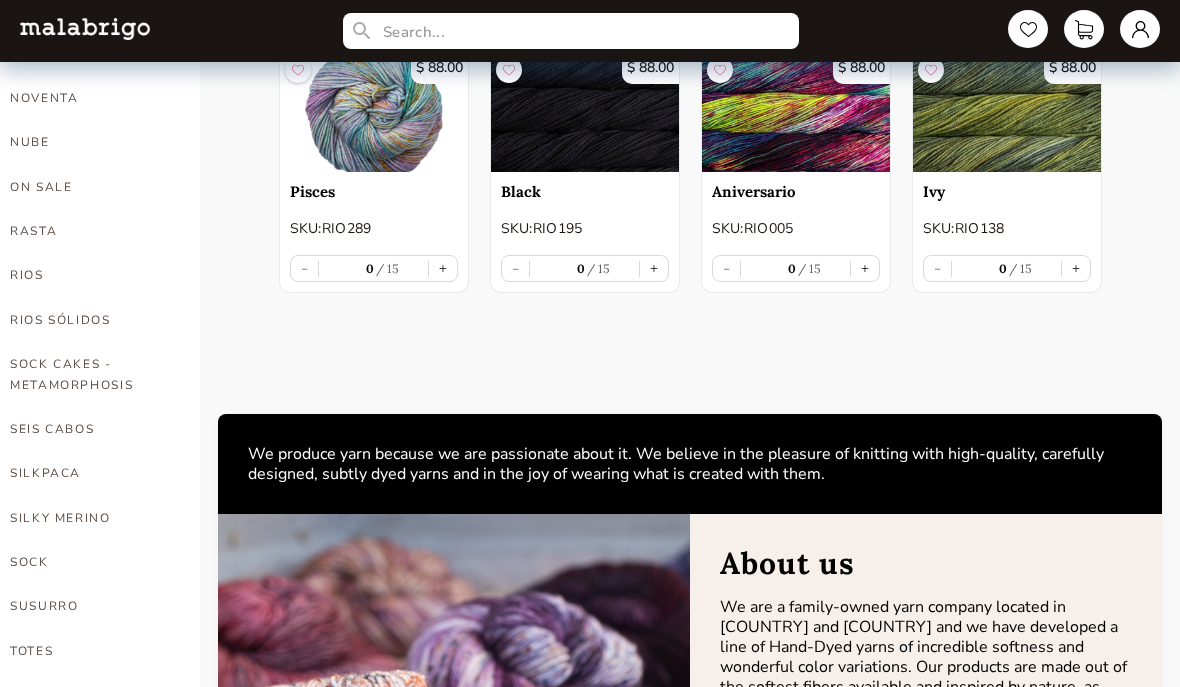 scroll, scrollTop: 1088, scrollLeft: 0, axis: vertical 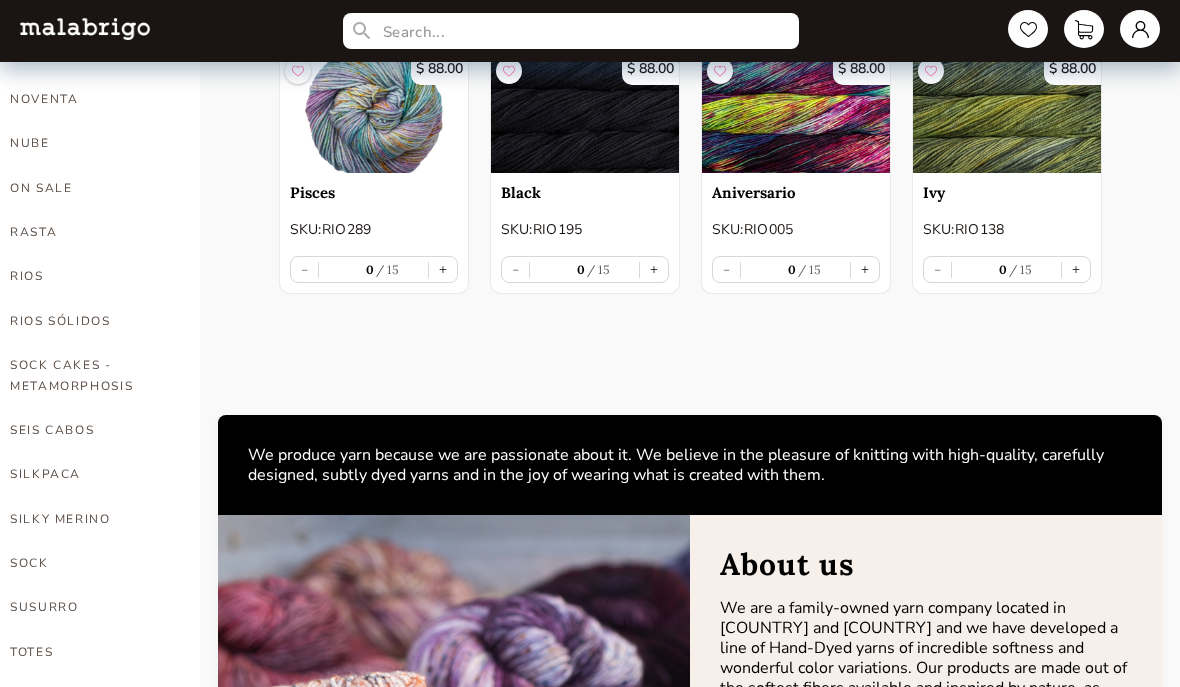 click on "RASTA" at bounding box center (90, 232) 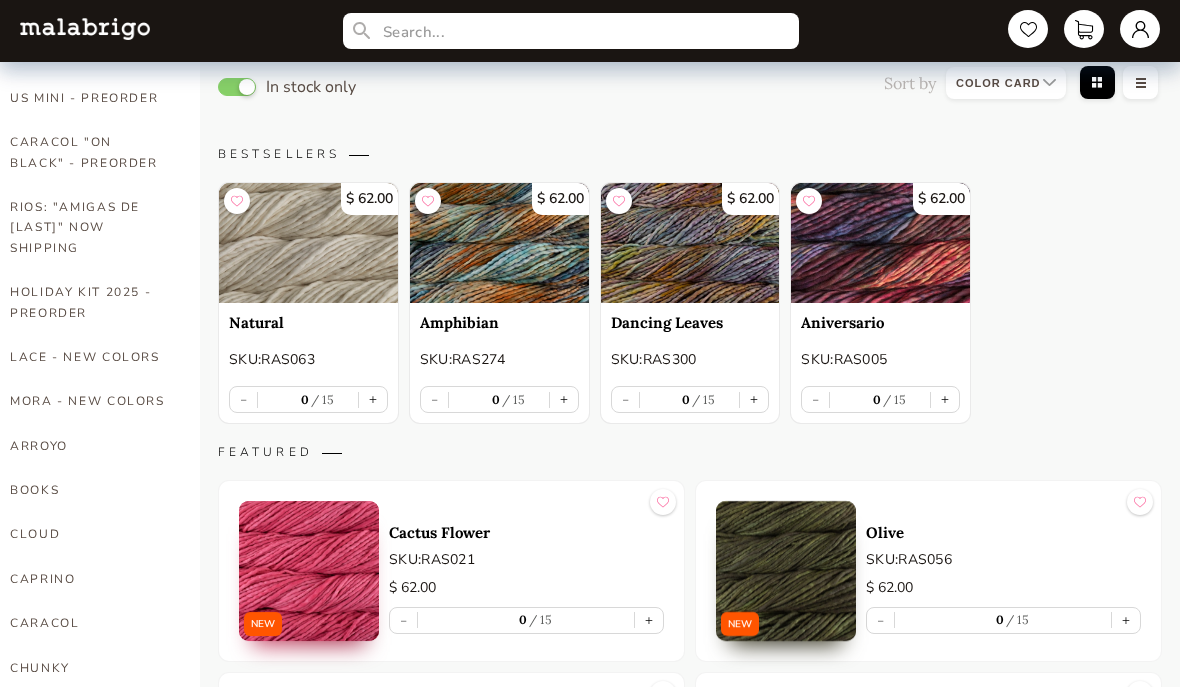 scroll, scrollTop: 0, scrollLeft: 0, axis: both 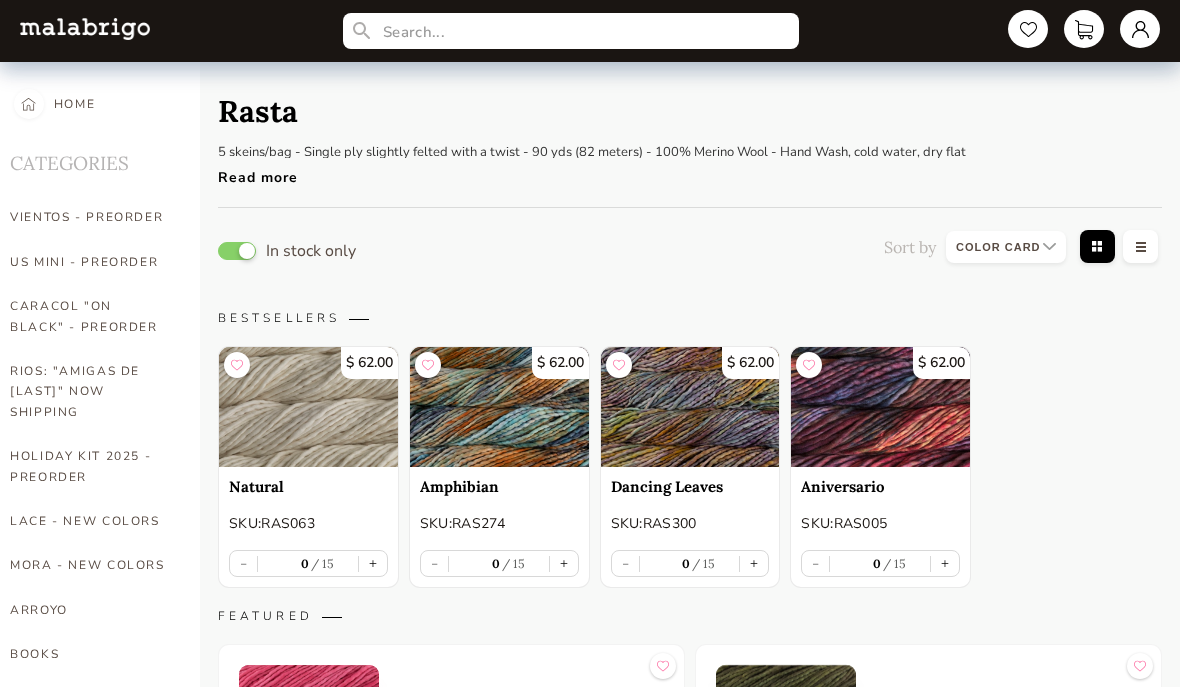 click at bounding box center [28, 104] 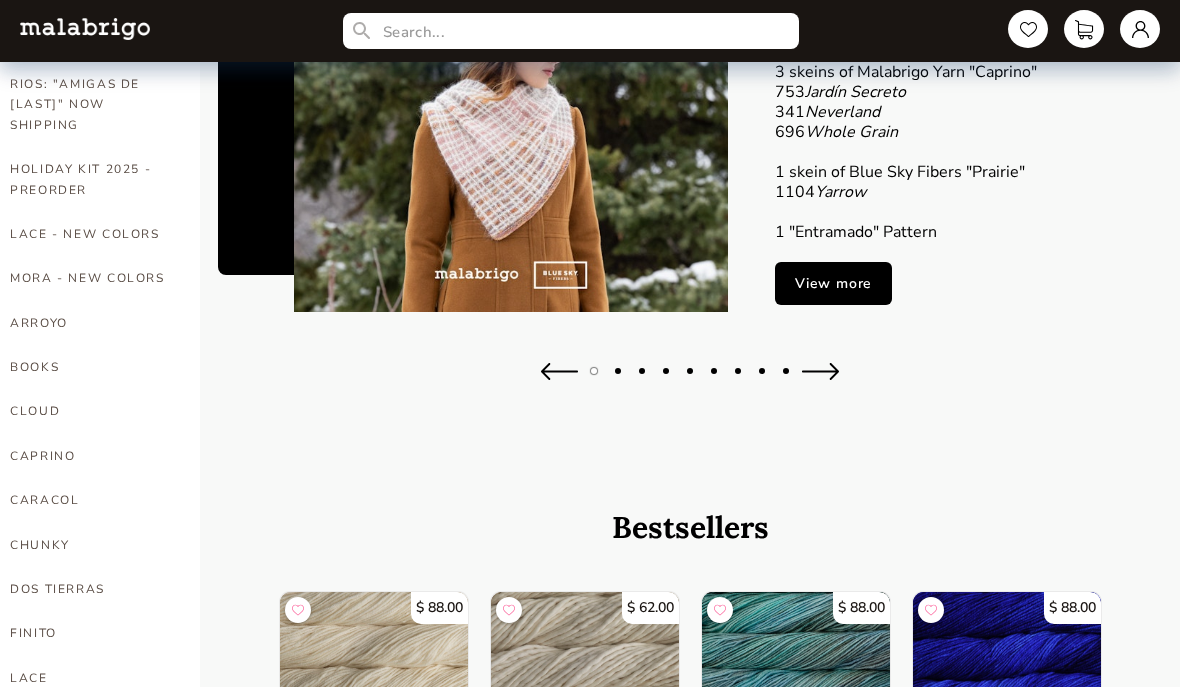 scroll, scrollTop: 290, scrollLeft: 0, axis: vertical 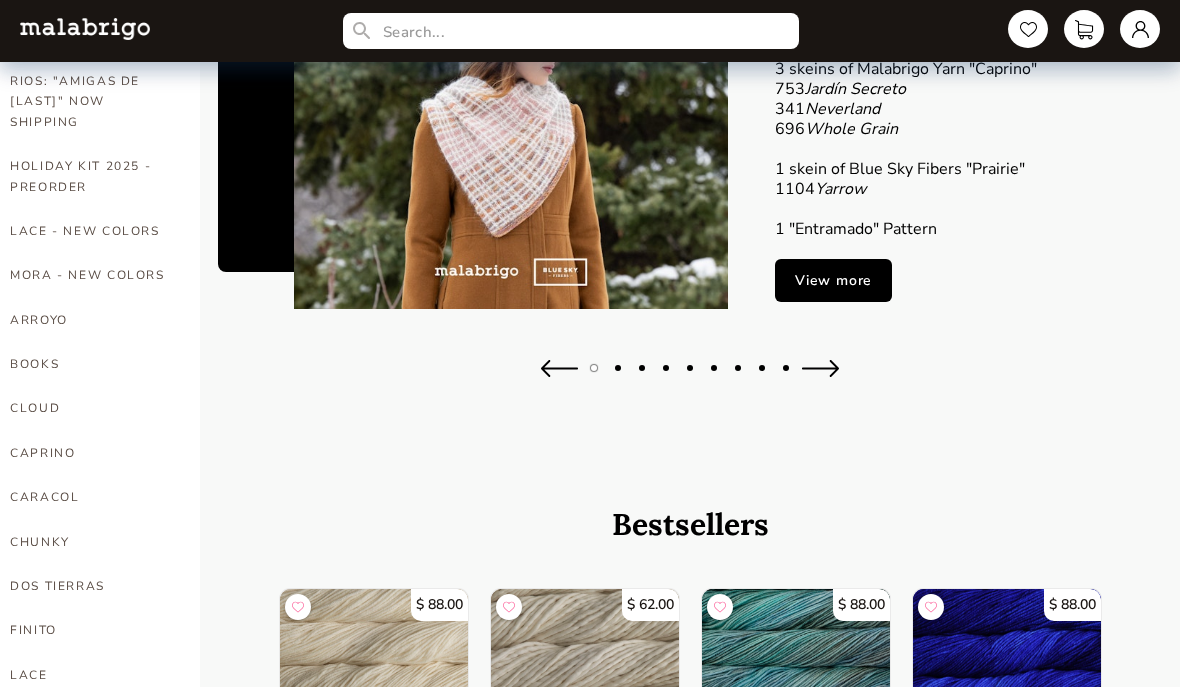 click on "BOOKS" at bounding box center (90, 364) 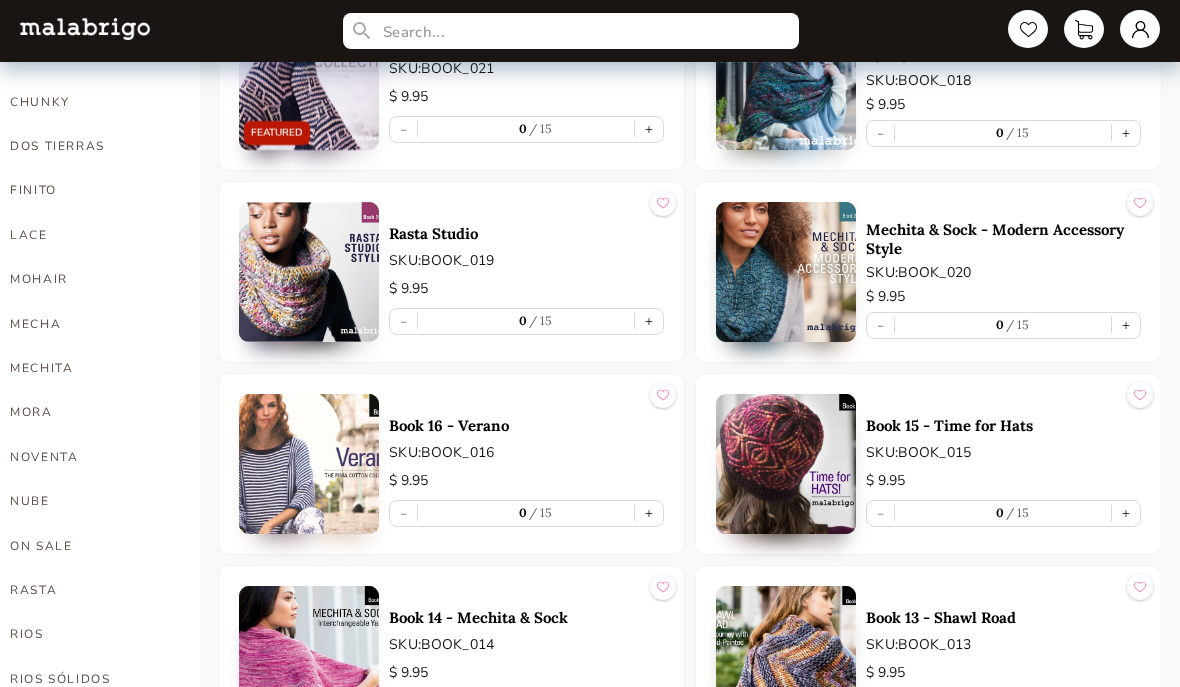 scroll, scrollTop: 731, scrollLeft: 0, axis: vertical 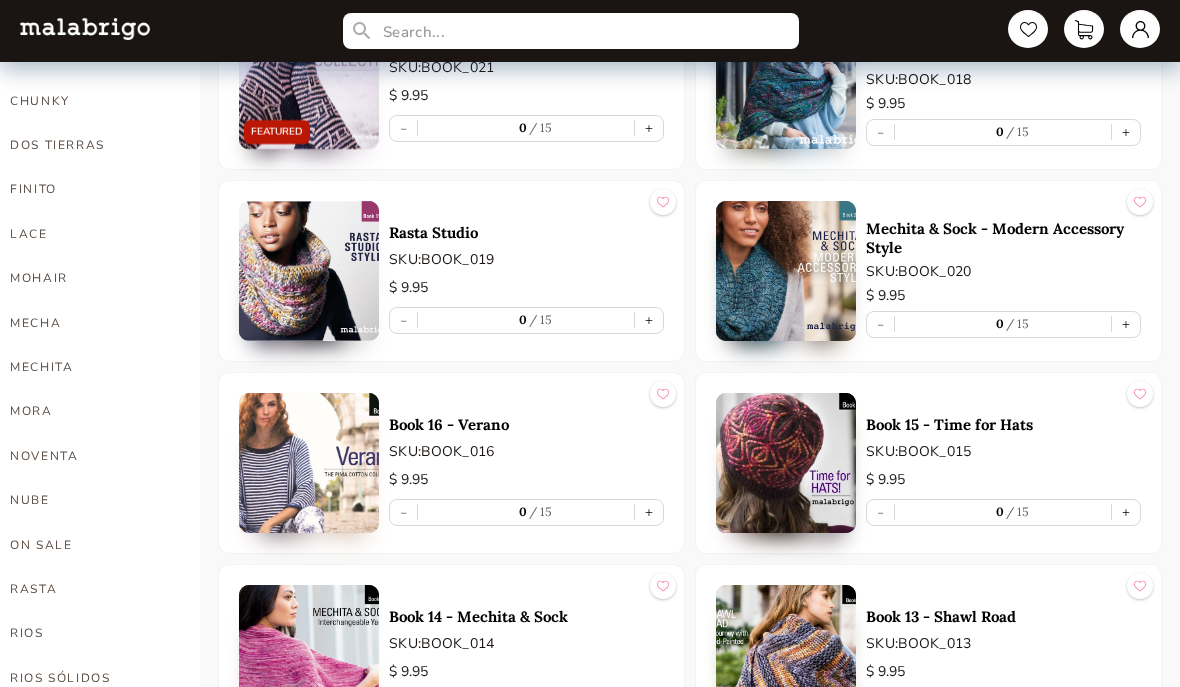 click at bounding box center (309, 271) 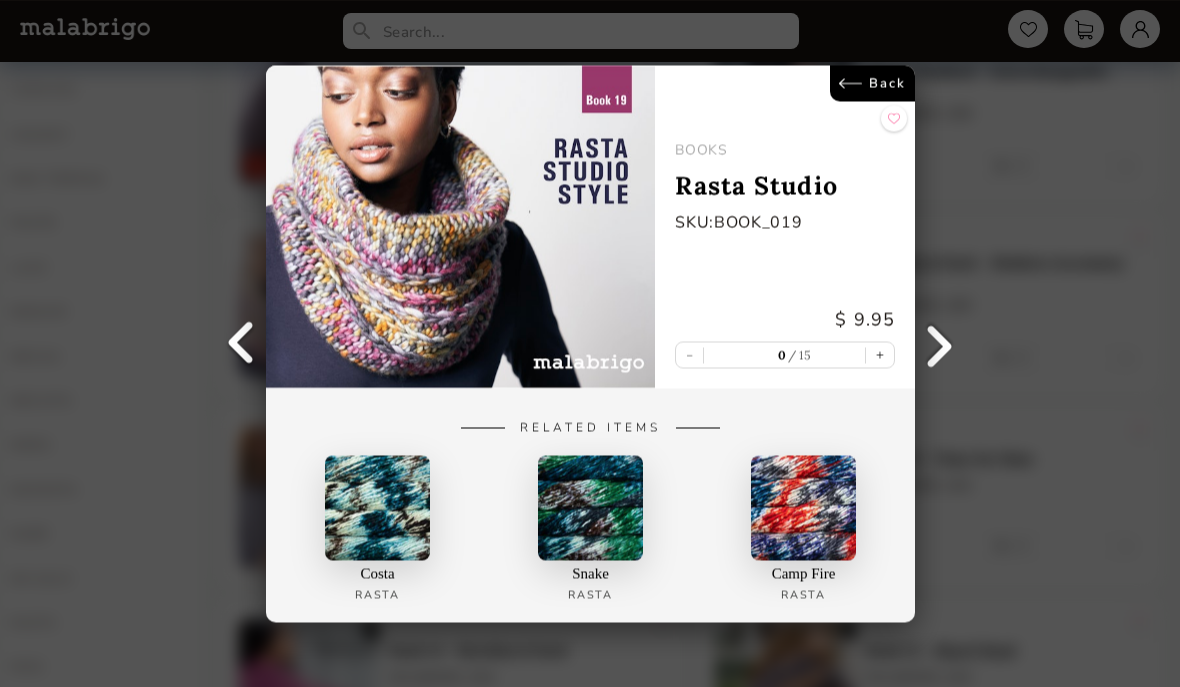scroll, scrollTop: 699, scrollLeft: 0, axis: vertical 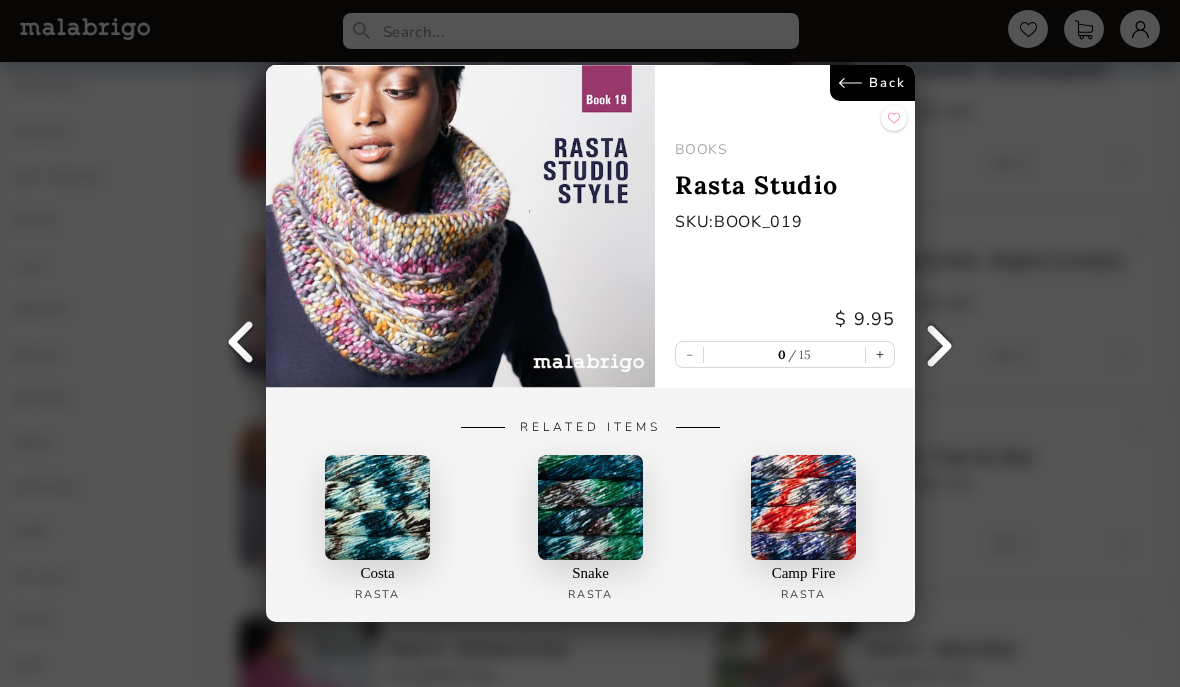 click on "Back" at bounding box center (872, 83) 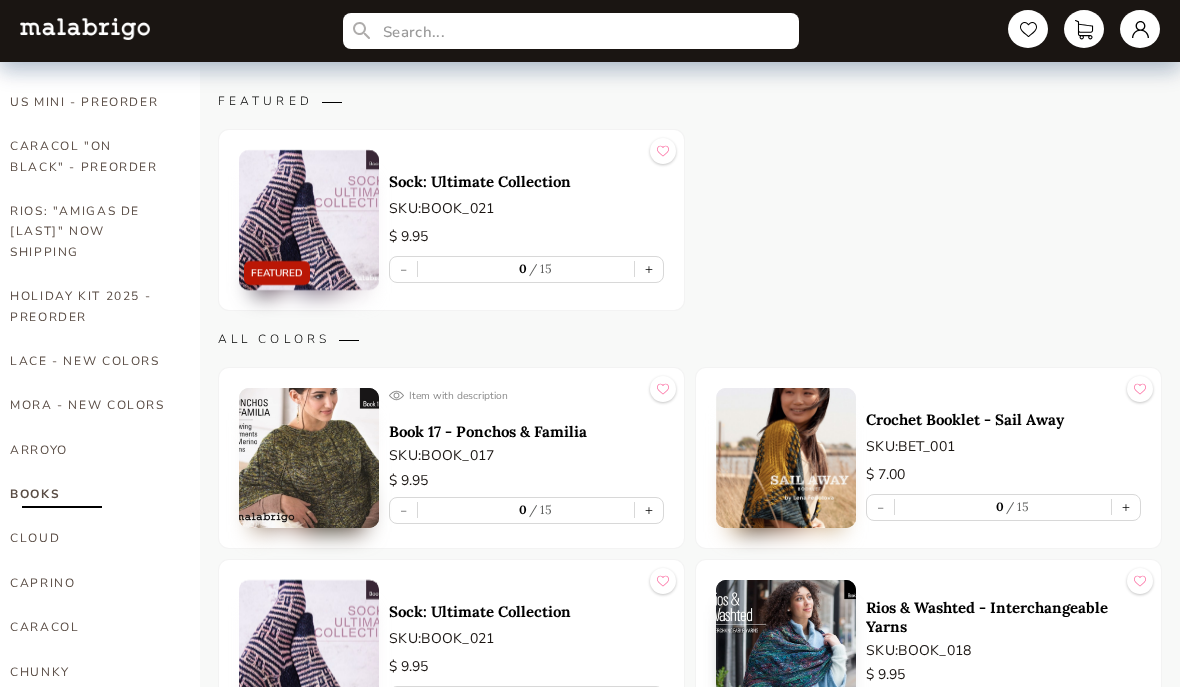 scroll, scrollTop: 153, scrollLeft: 0, axis: vertical 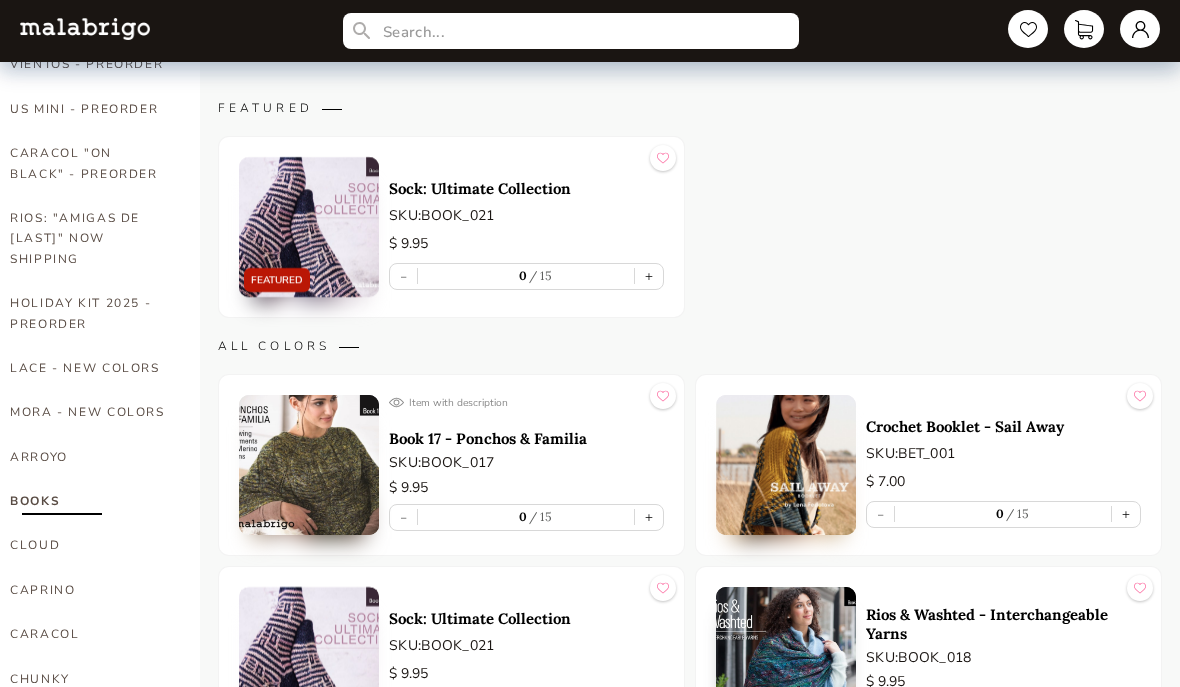 select on "INDEX" 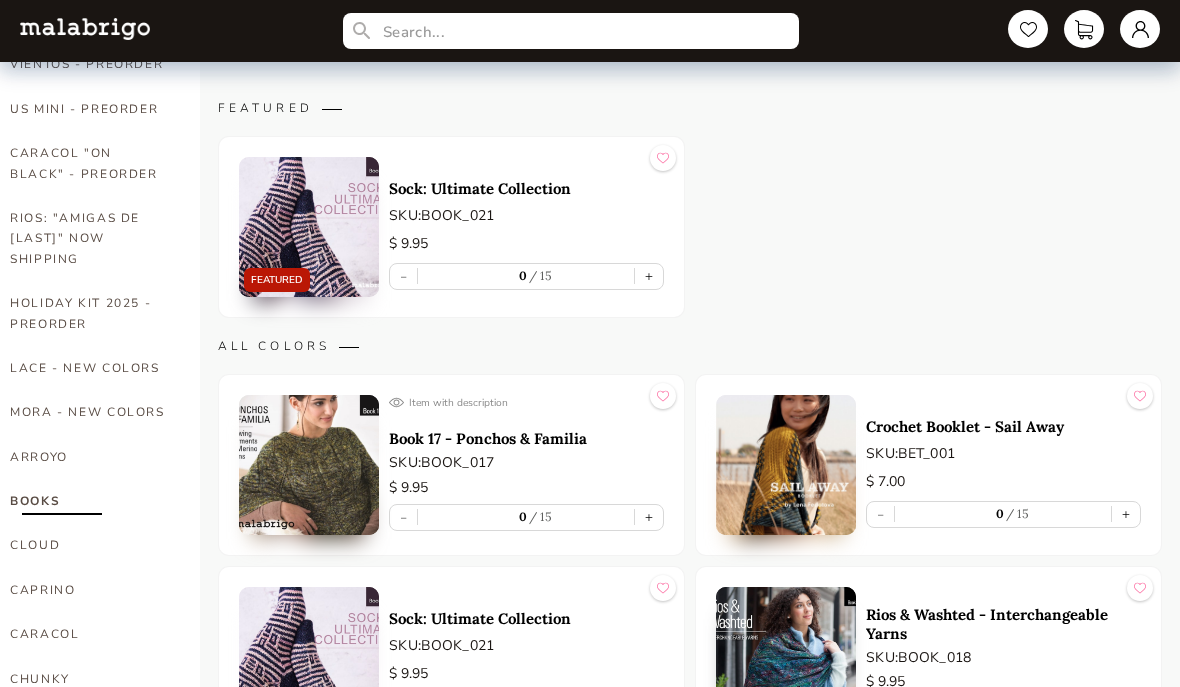 scroll, scrollTop: 152, scrollLeft: 0, axis: vertical 